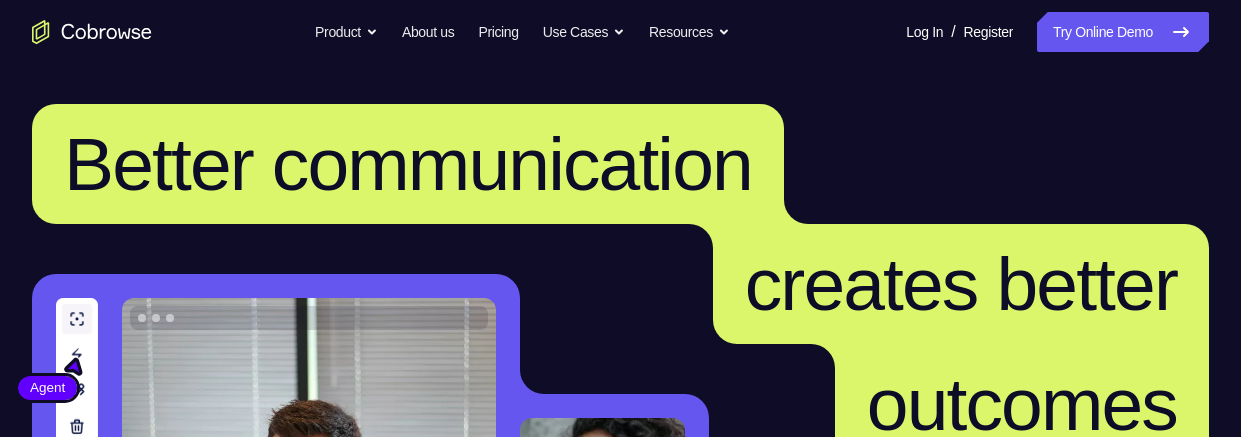 scroll, scrollTop: 0, scrollLeft: 0, axis: both 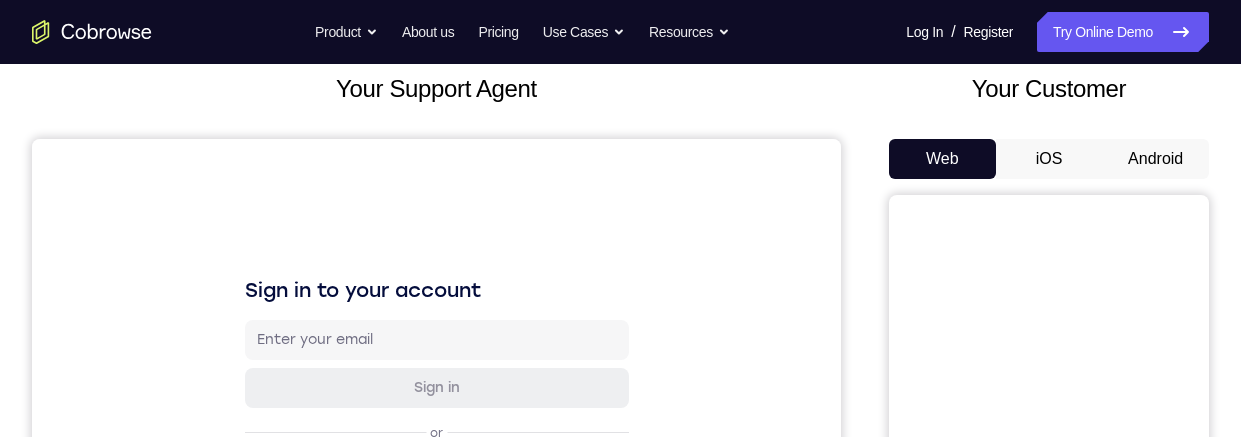 click on "Android" at bounding box center (1155, 159) 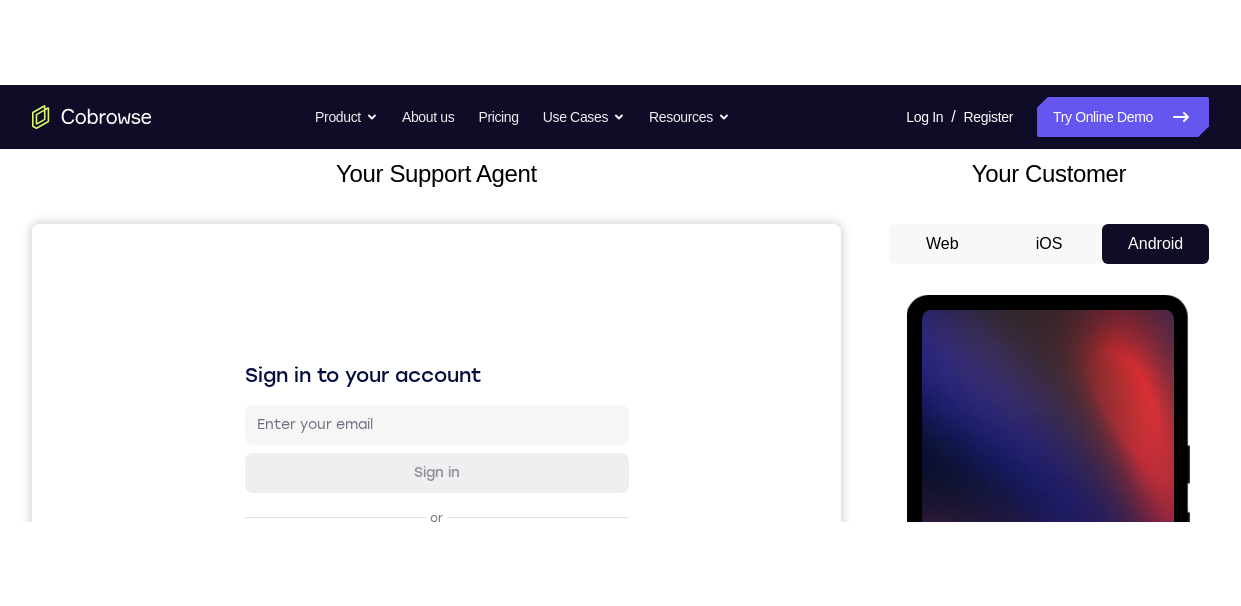 scroll, scrollTop: 0, scrollLeft: 0, axis: both 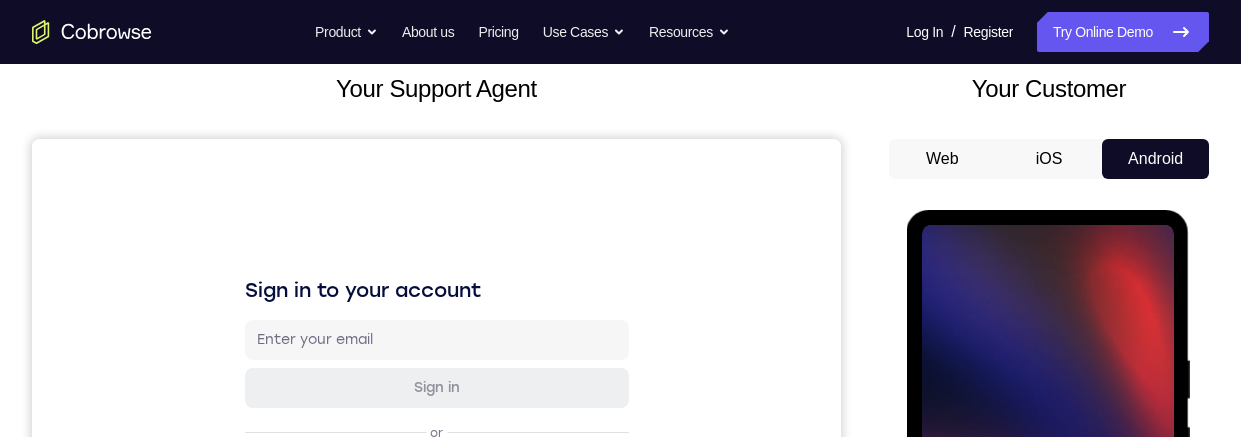 click at bounding box center [1047, 505] 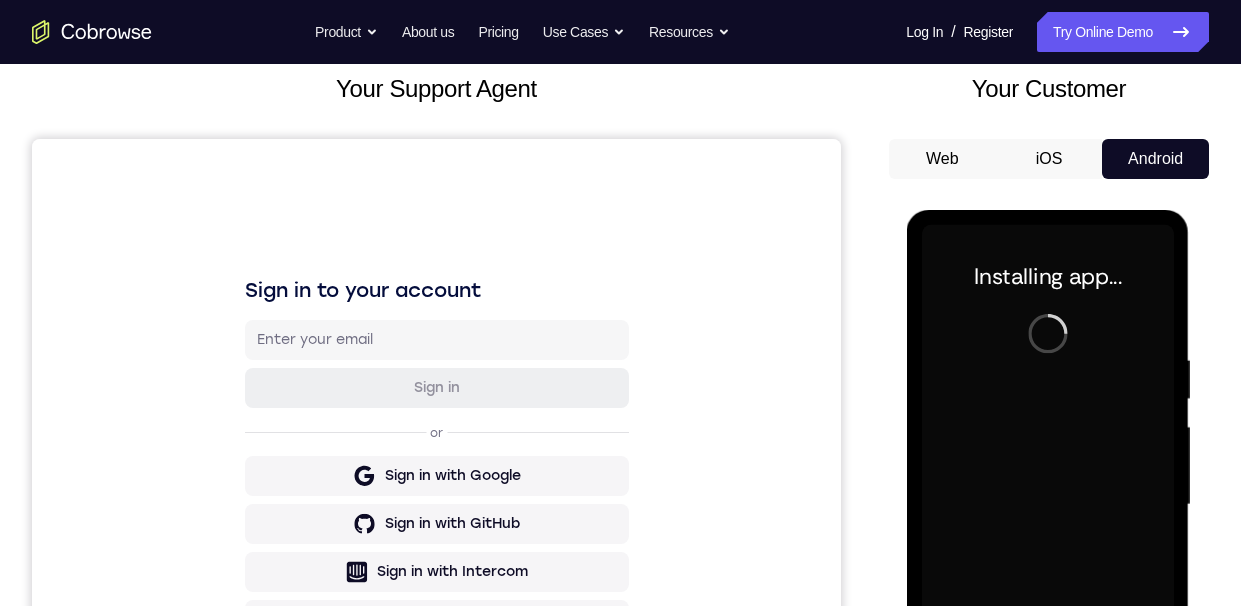scroll, scrollTop: 295, scrollLeft: 0, axis: vertical 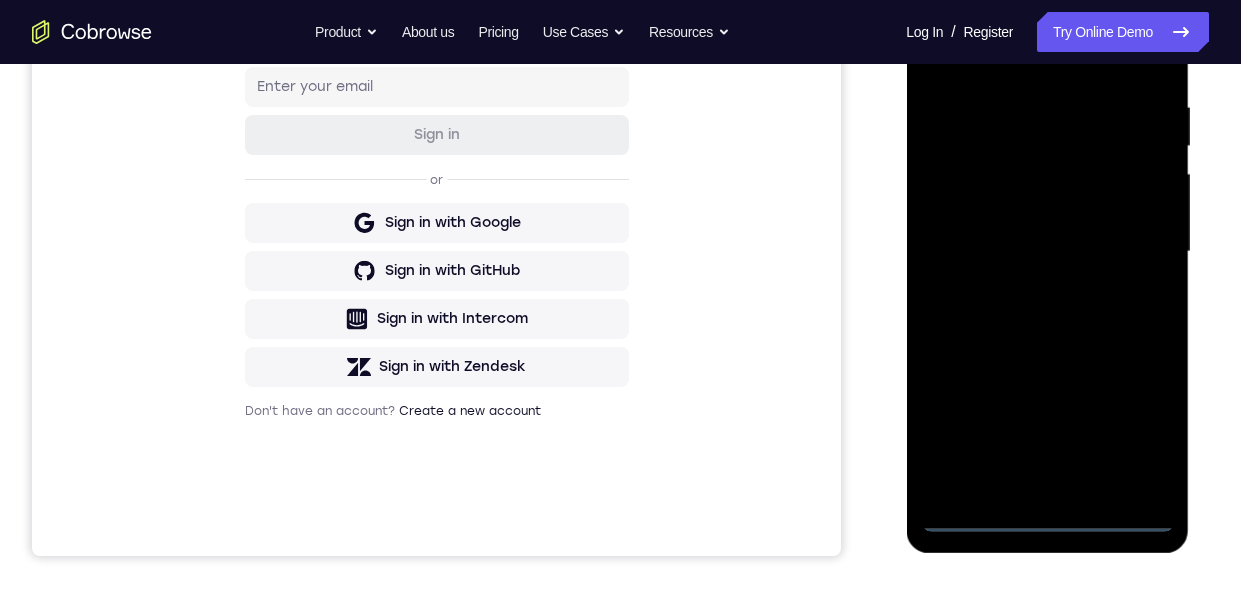 click at bounding box center [1047, 252] 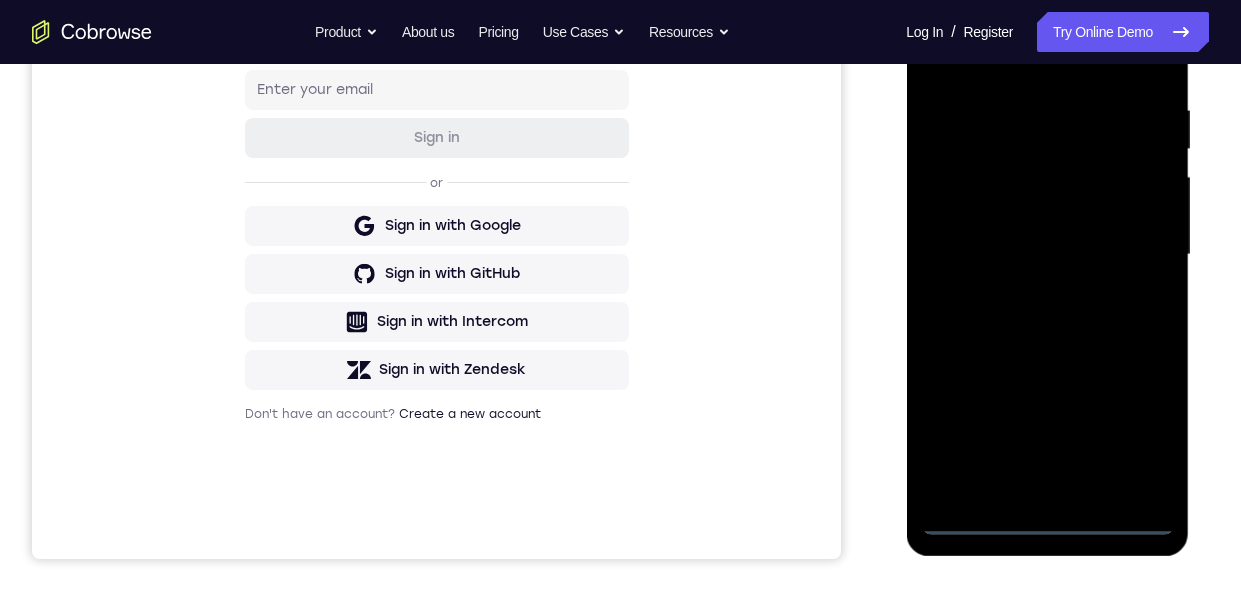 scroll, scrollTop: 367, scrollLeft: 0, axis: vertical 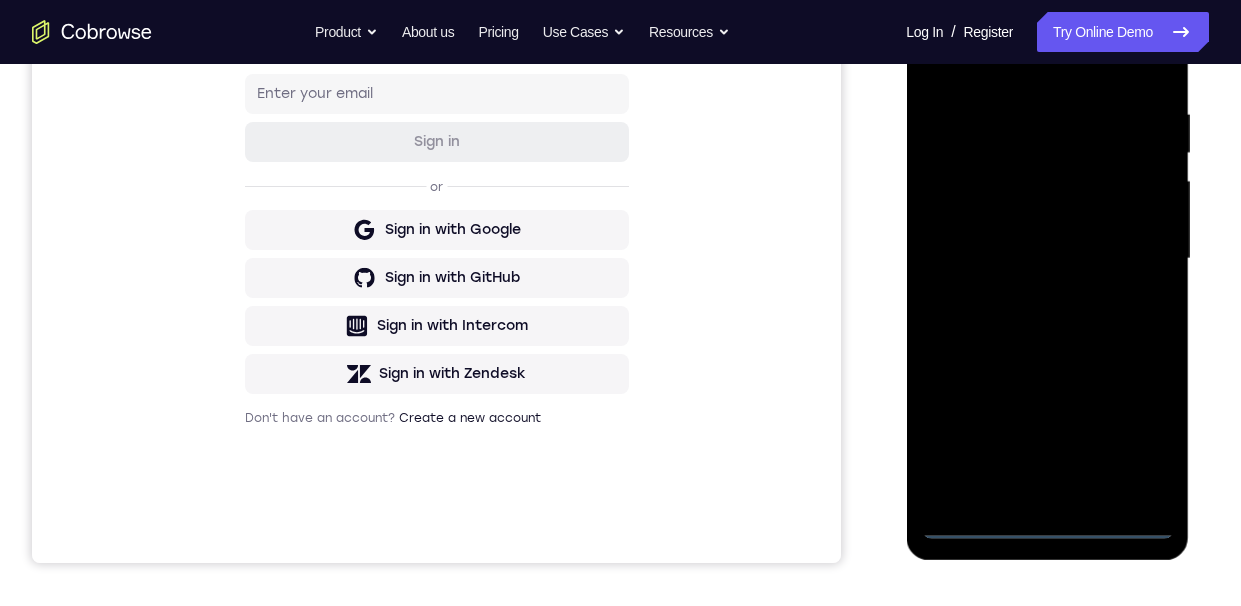 click at bounding box center [1047, 259] 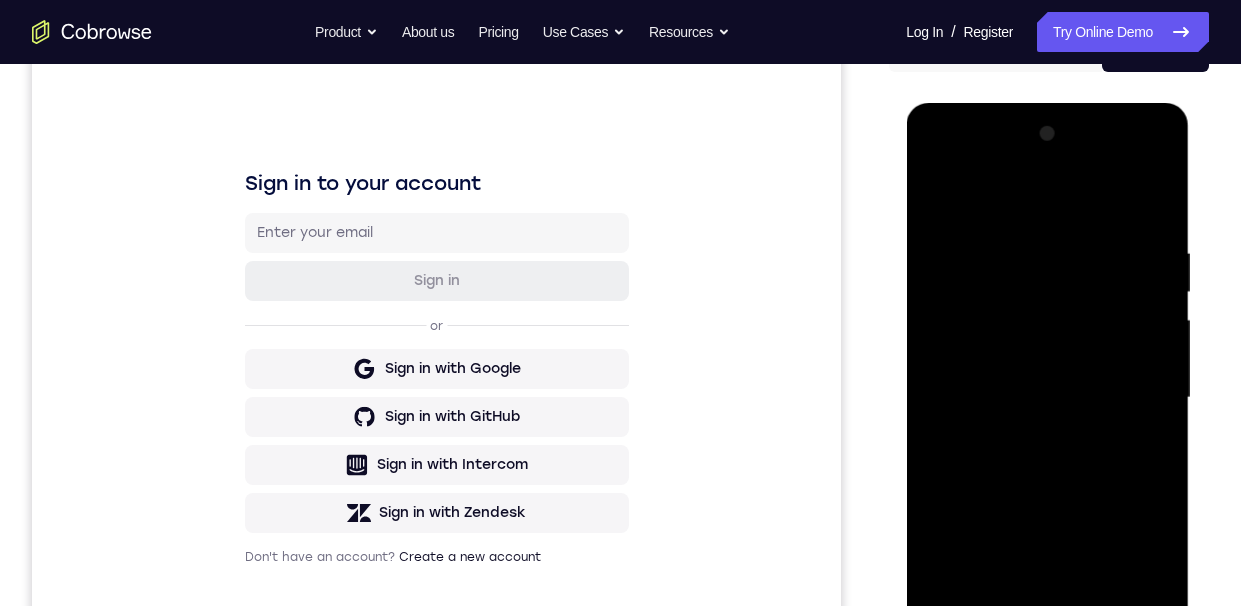 scroll, scrollTop: 275, scrollLeft: 0, axis: vertical 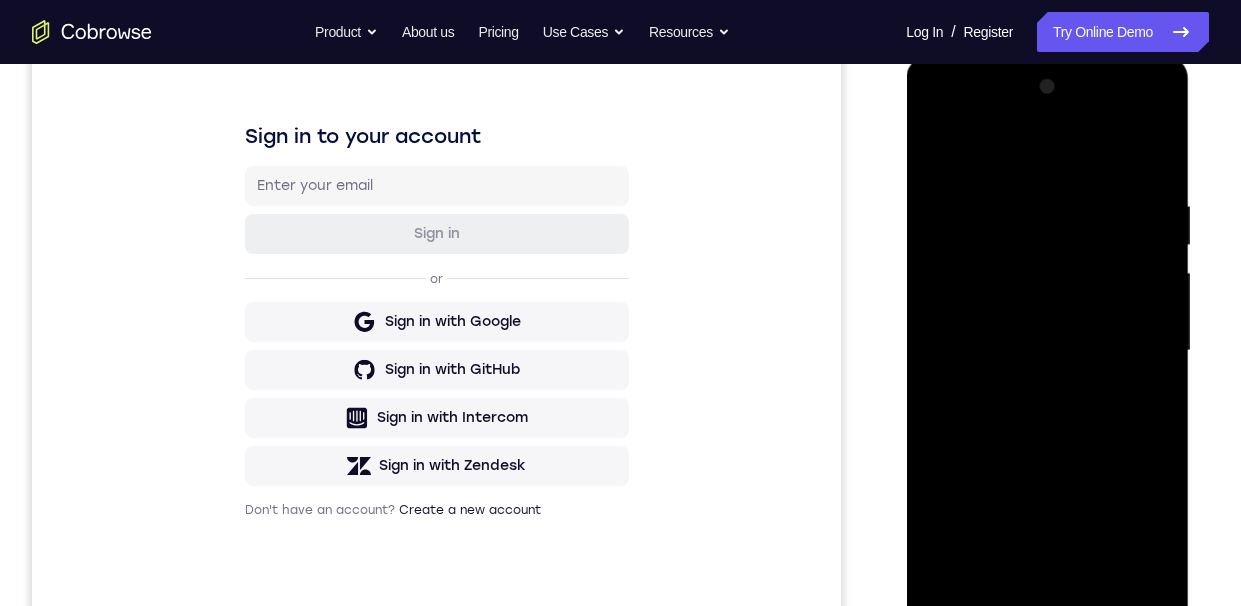 click at bounding box center (1047, 351) 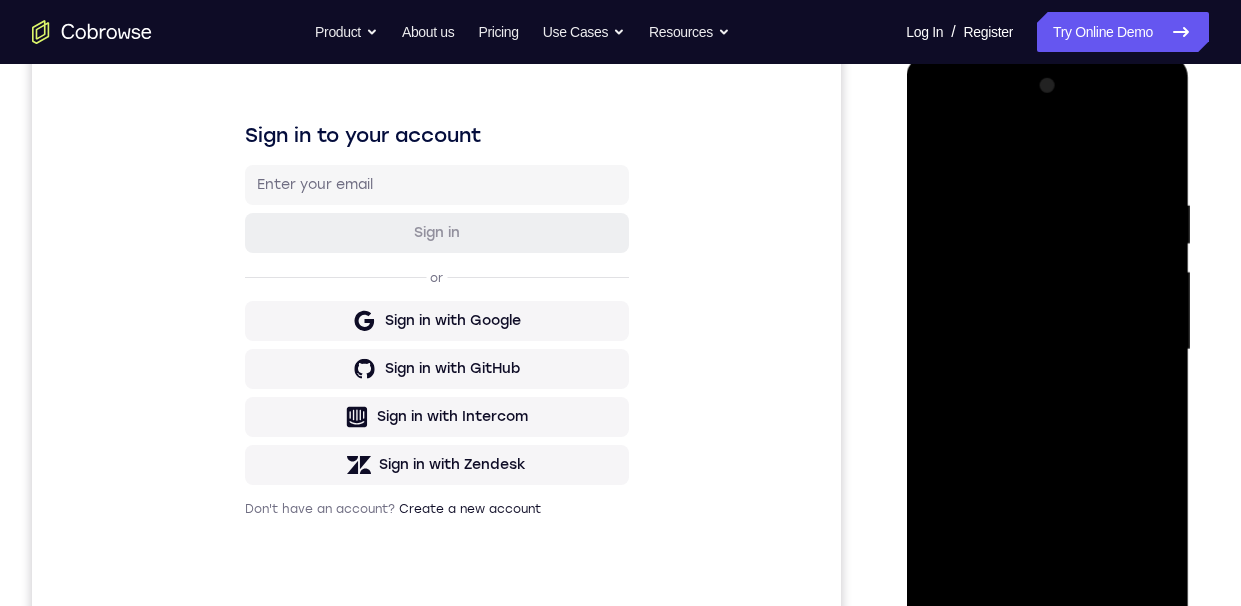 click at bounding box center (1047, 350) 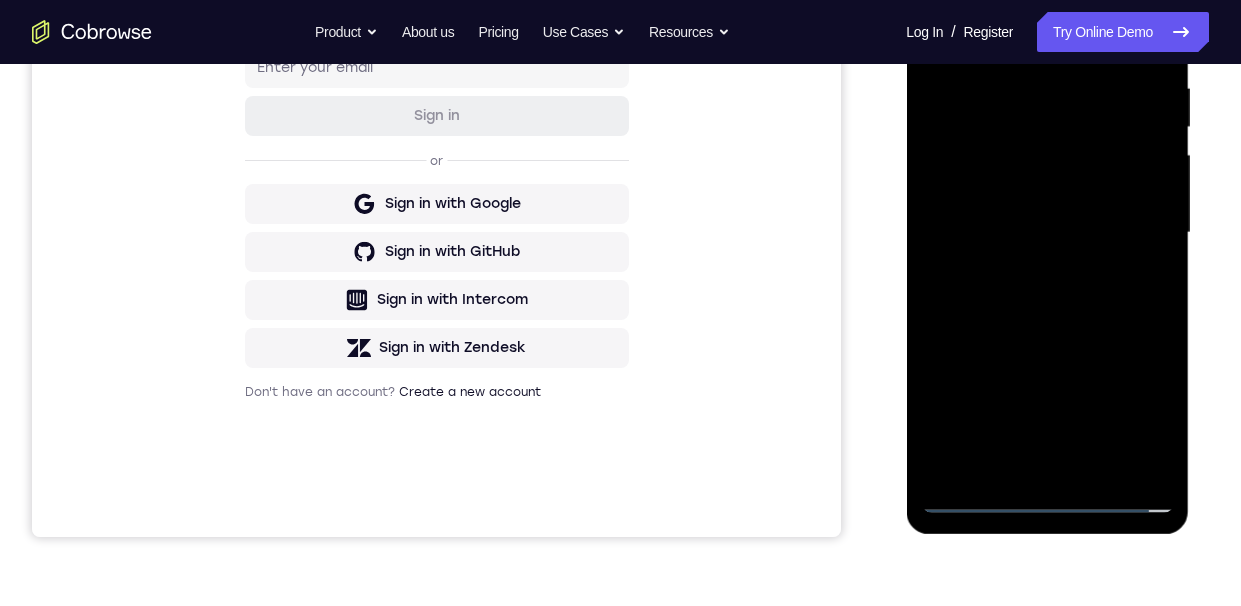 scroll, scrollTop: 300, scrollLeft: 0, axis: vertical 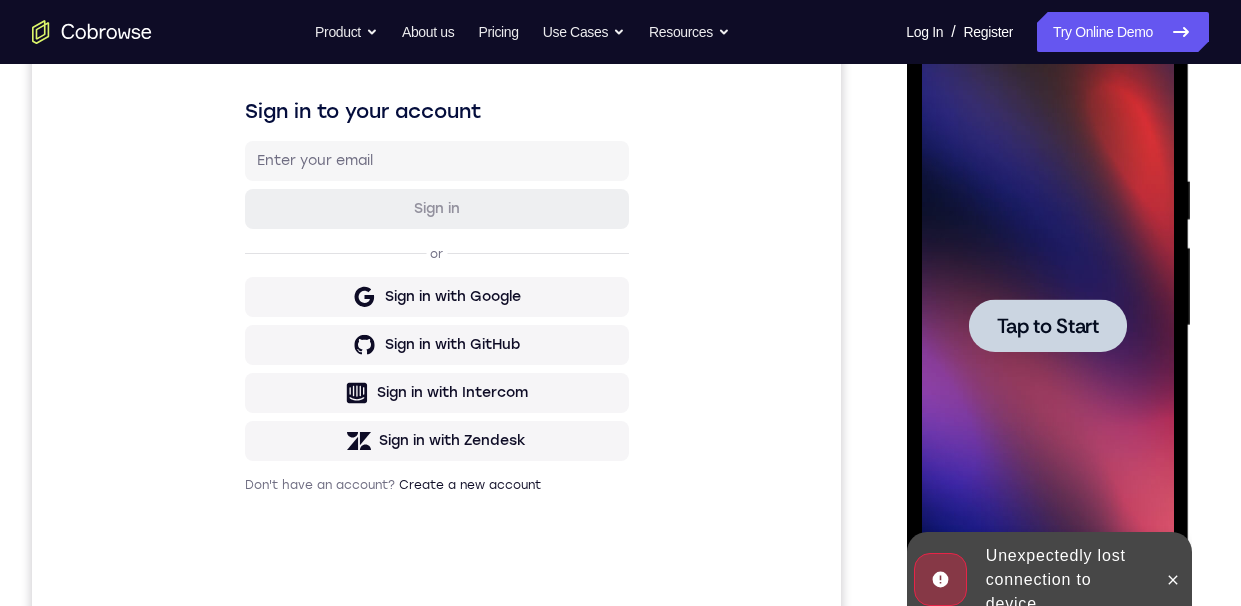 click at bounding box center (1047, 326) 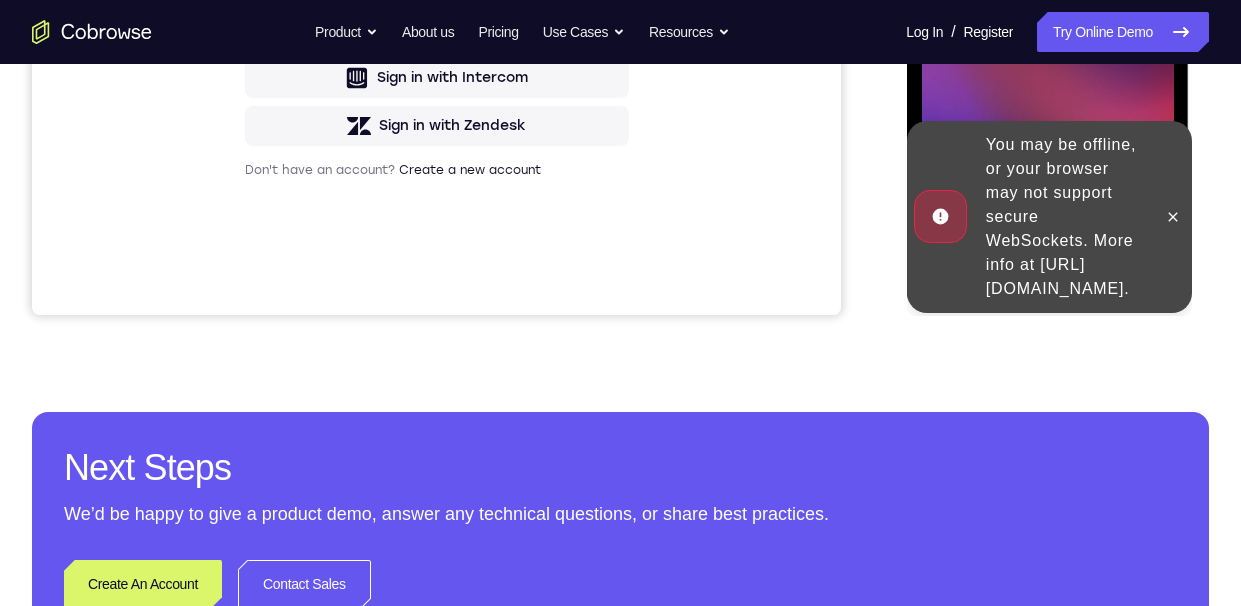 scroll, scrollTop: 228, scrollLeft: 0, axis: vertical 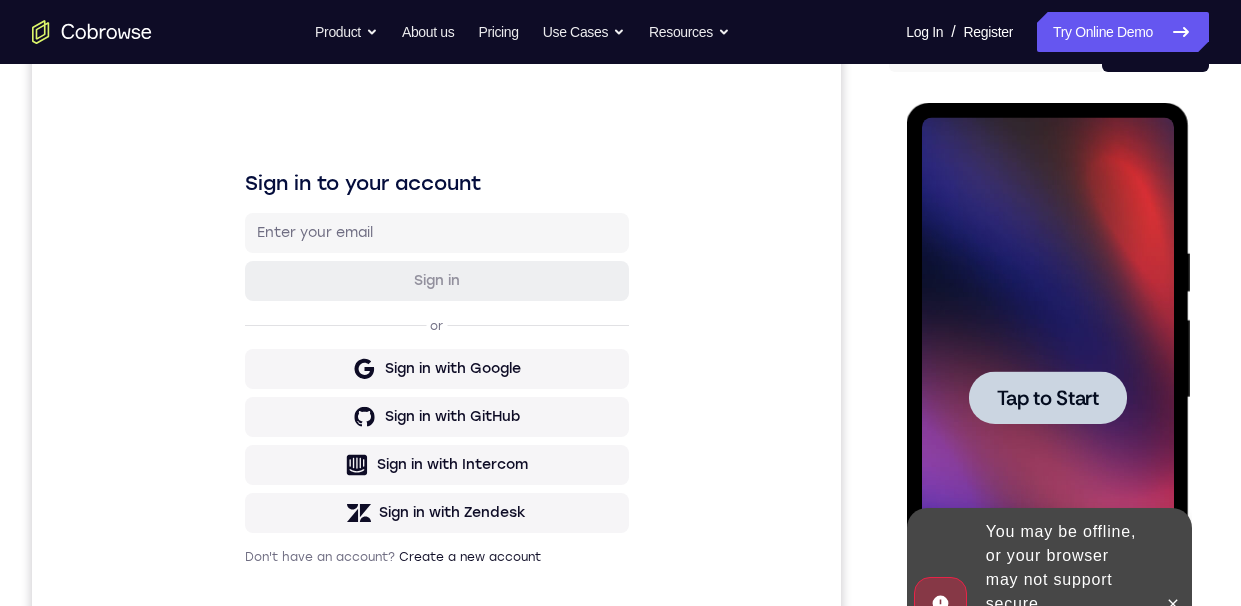 click at bounding box center [1047, 398] 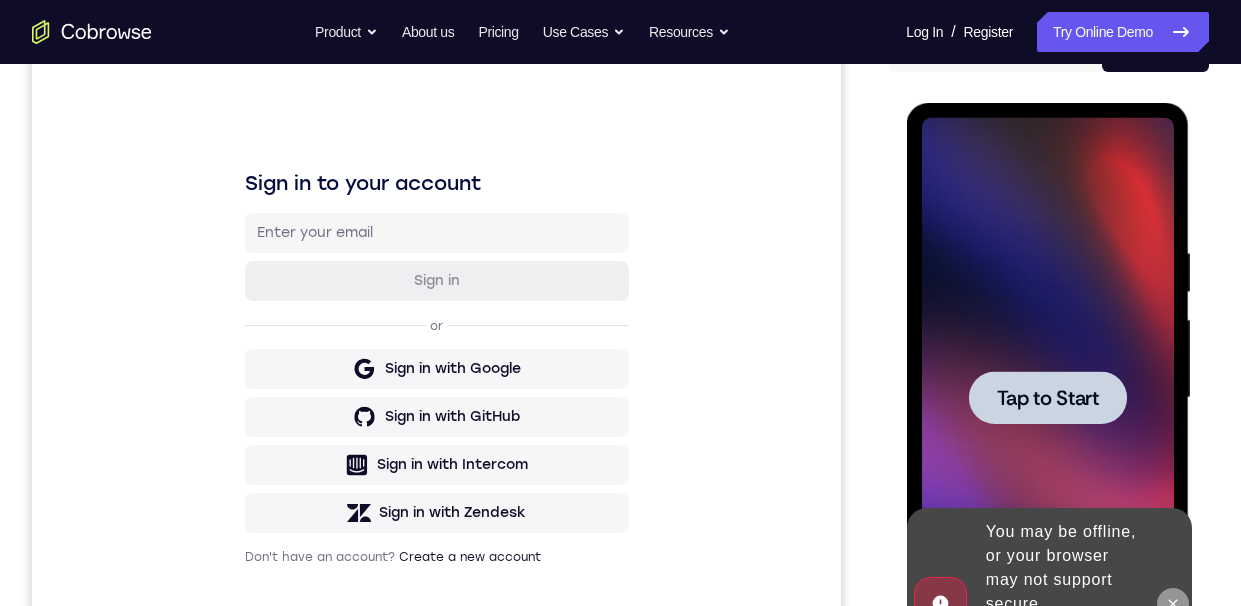 click 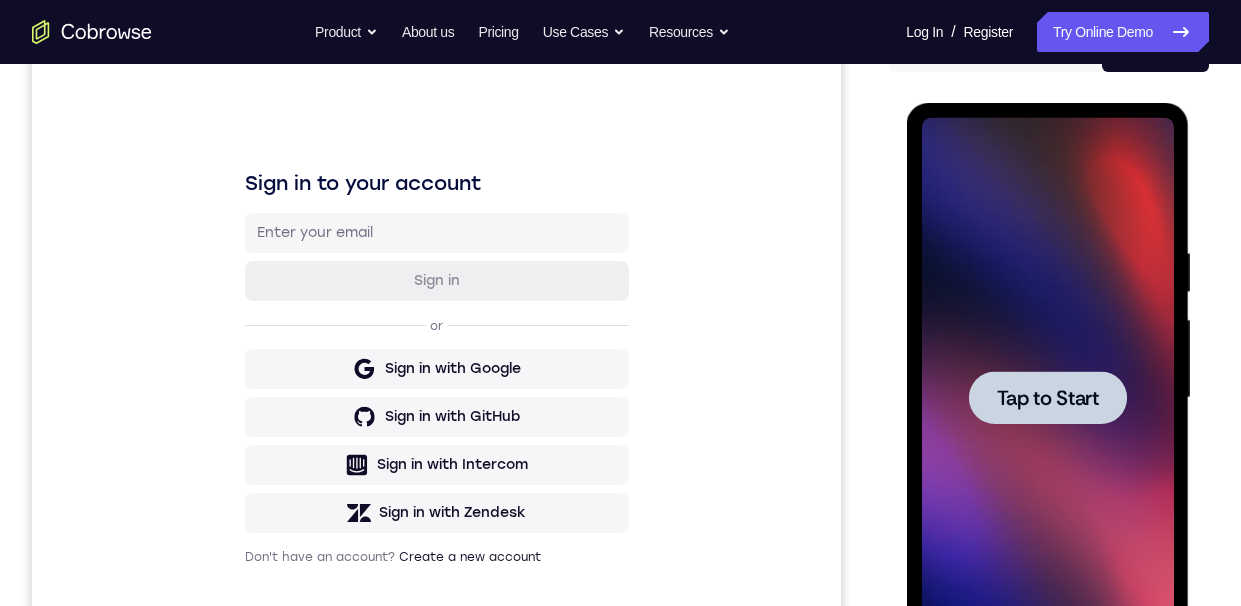 click at bounding box center [1047, 397] 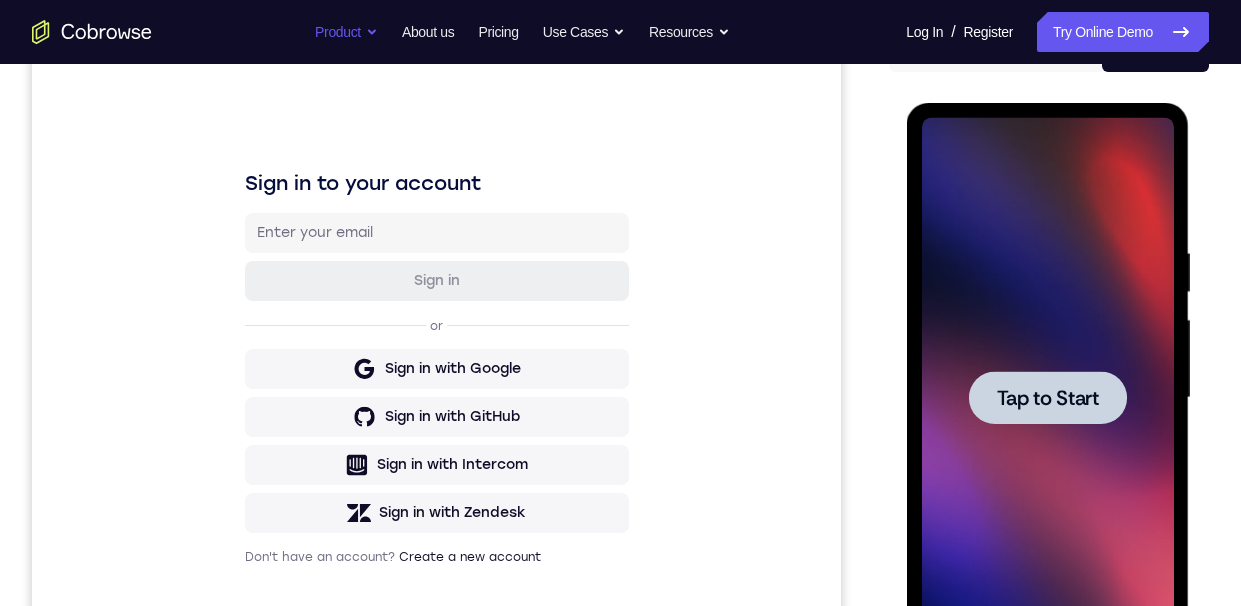 scroll, scrollTop: 109, scrollLeft: 0, axis: vertical 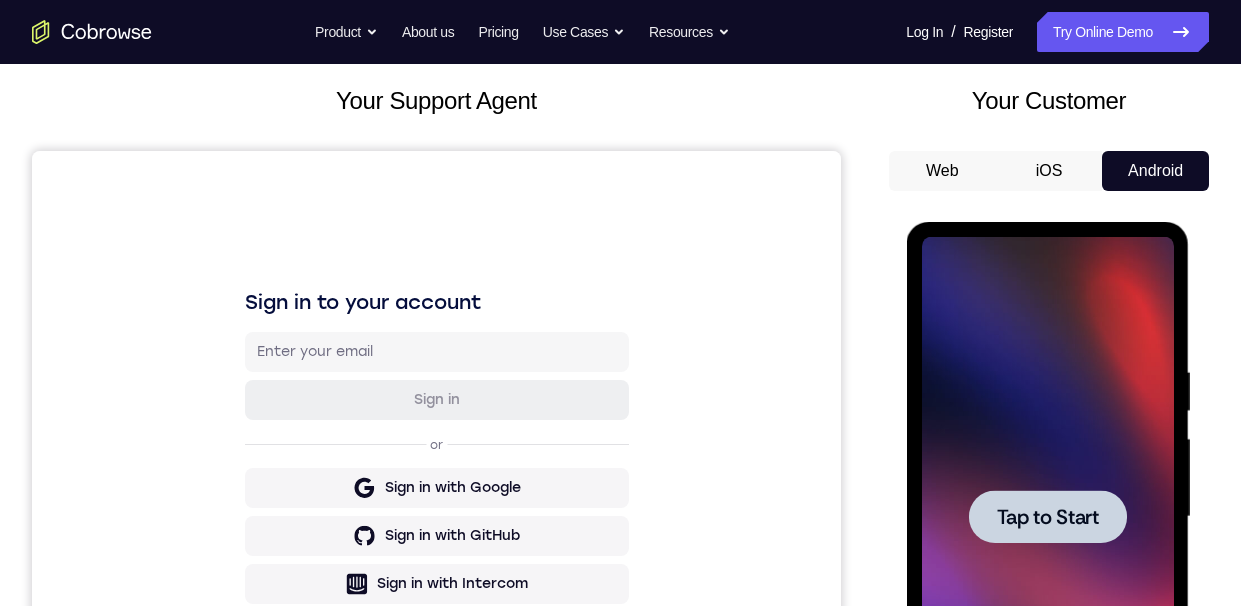 click at bounding box center [1047, 517] 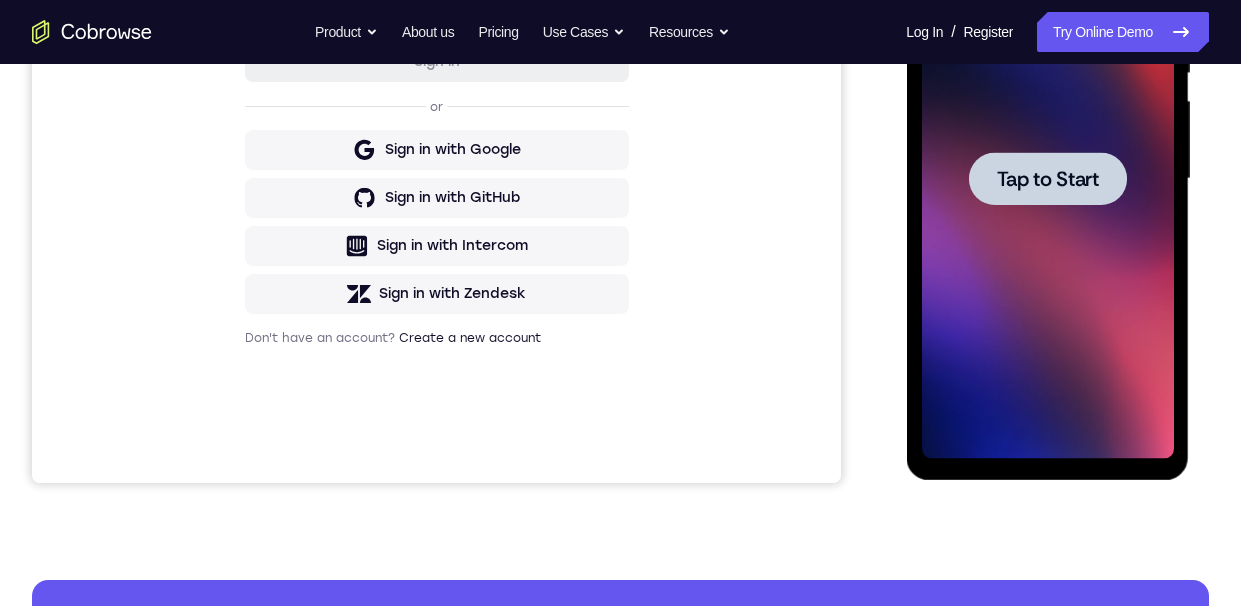 click at bounding box center (1047, 179) 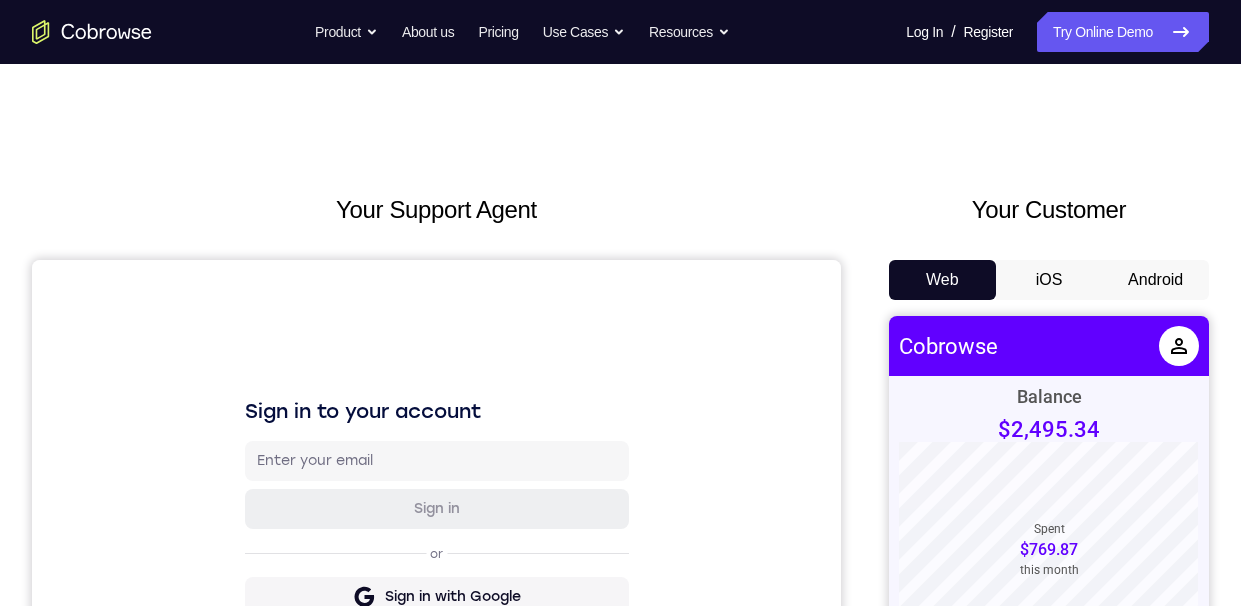 scroll, scrollTop: 0, scrollLeft: 0, axis: both 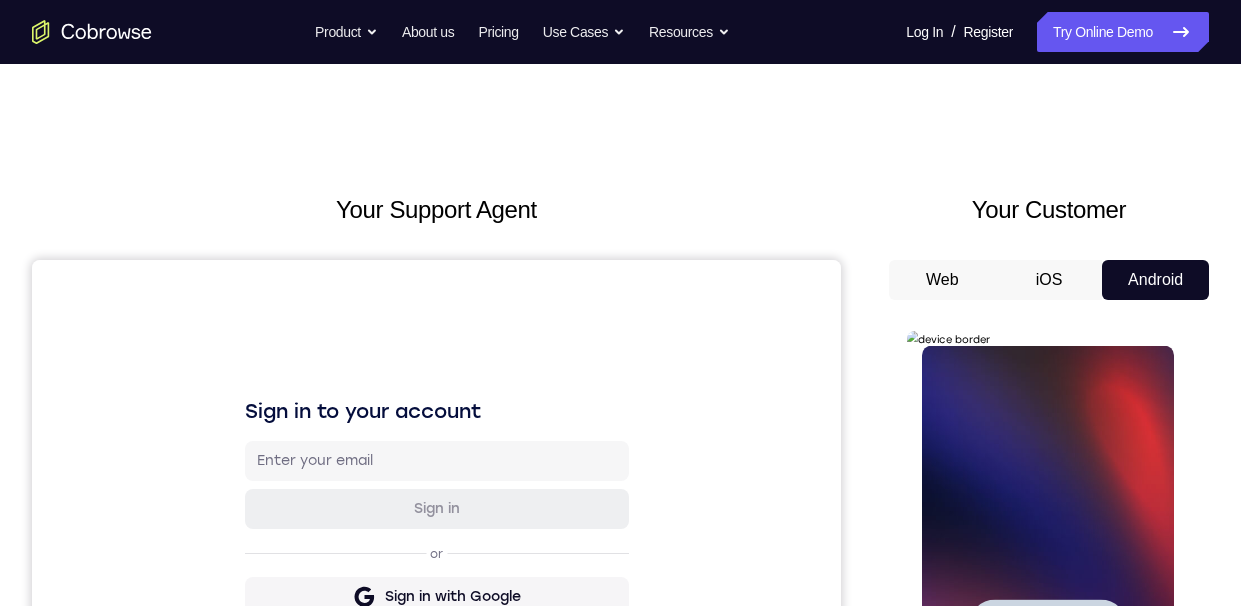 click at bounding box center [1047, 626] 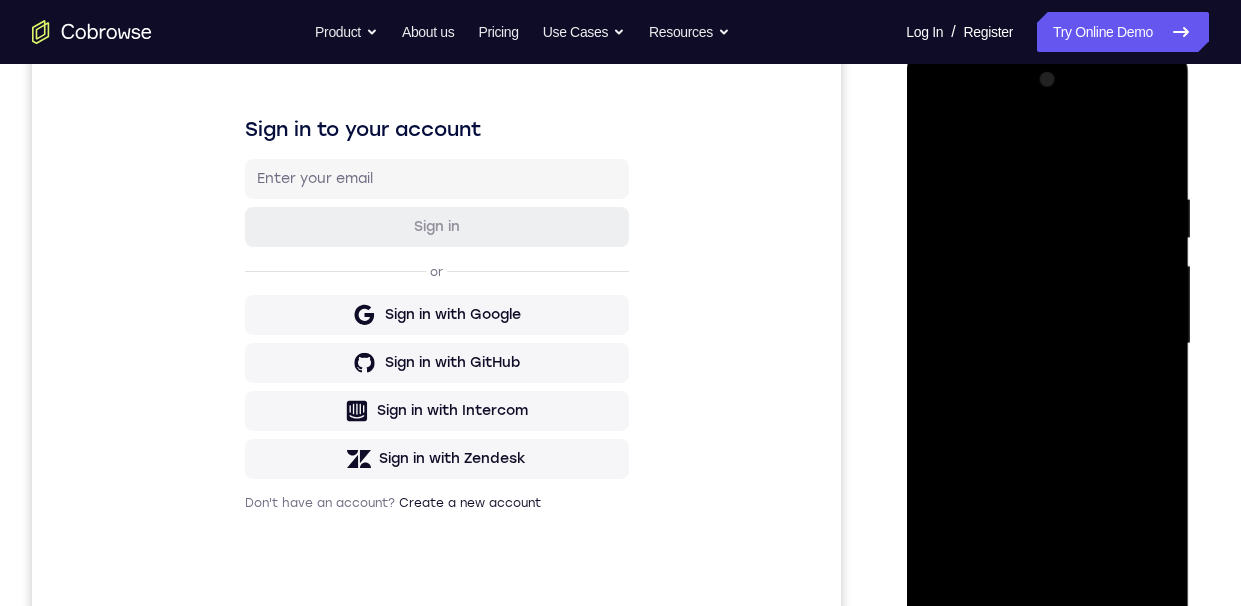 scroll, scrollTop: 381, scrollLeft: 0, axis: vertical 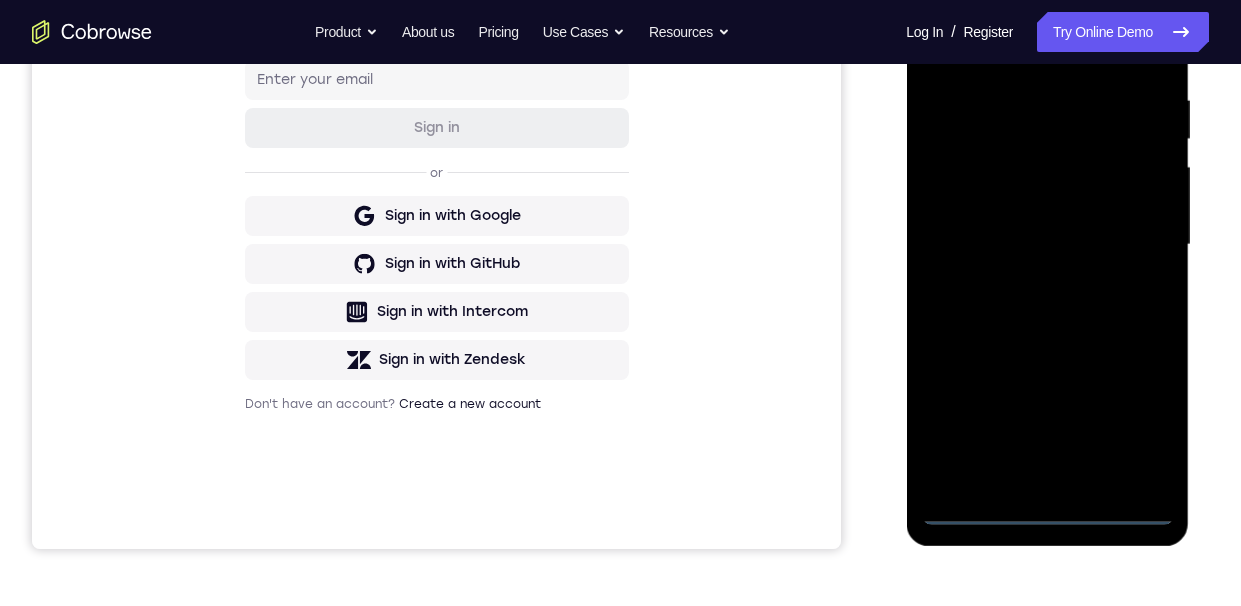 click at bounding box center [1047, 245] 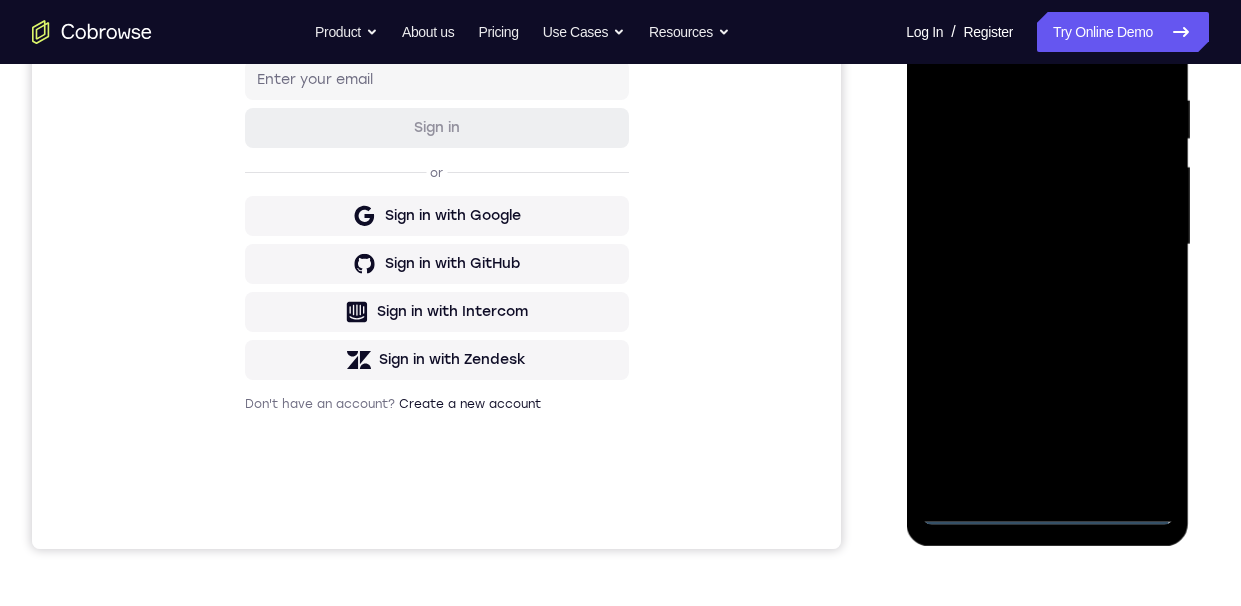 click at bounding box center (1047, 245) 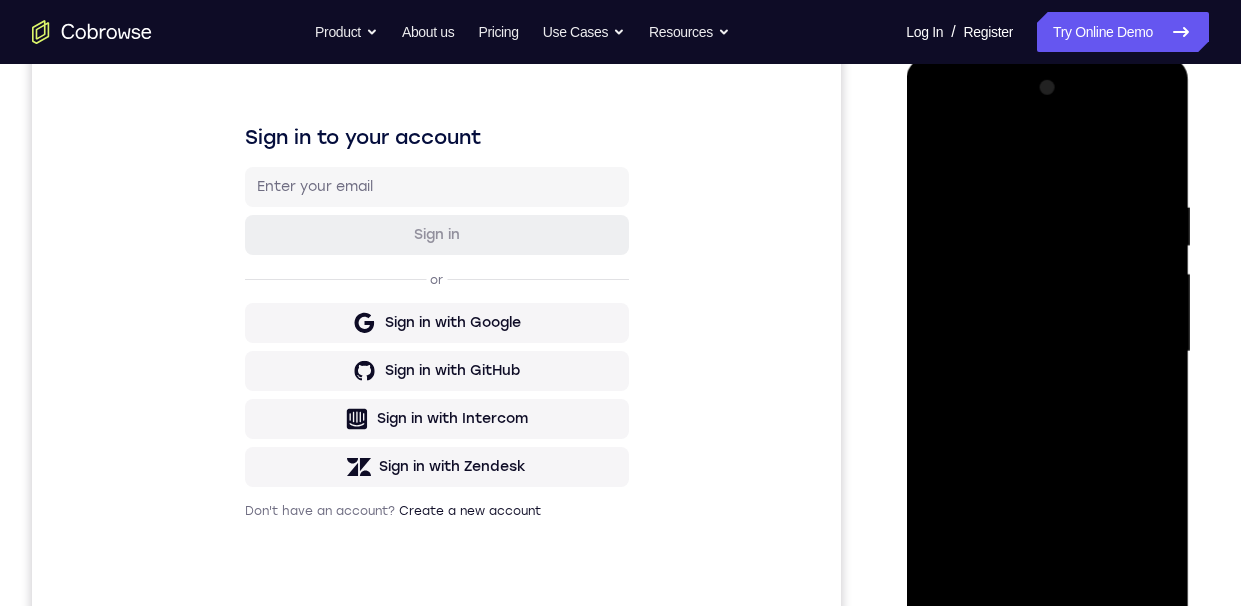 click at bounding box center (1047, 352) 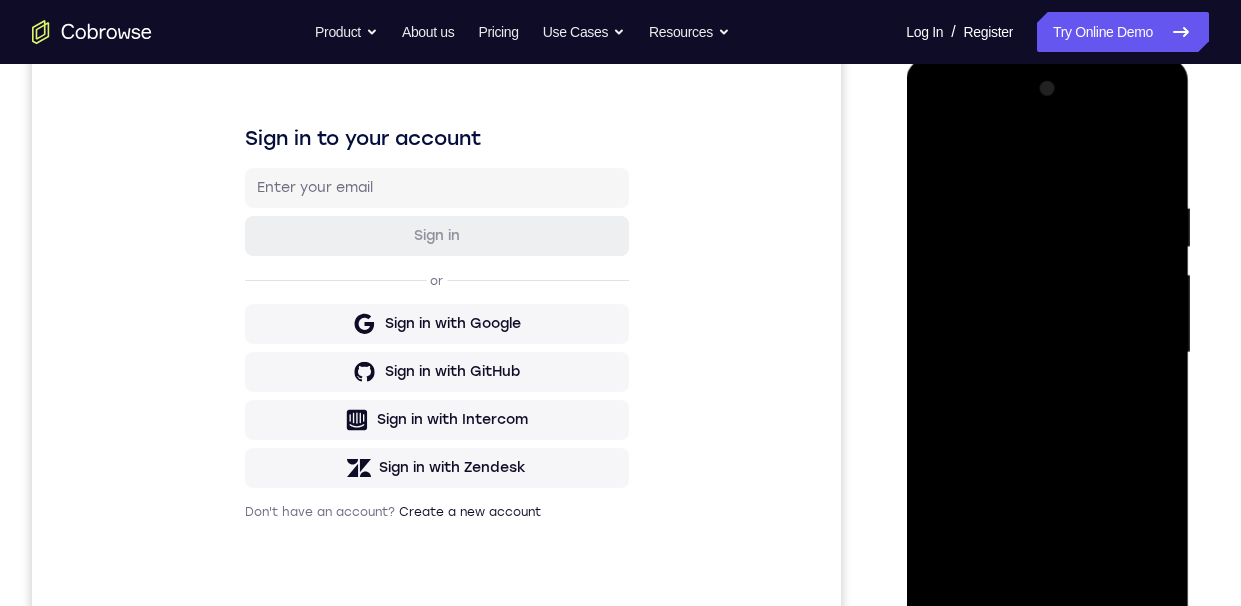 click at bounding box center (1047, 353) 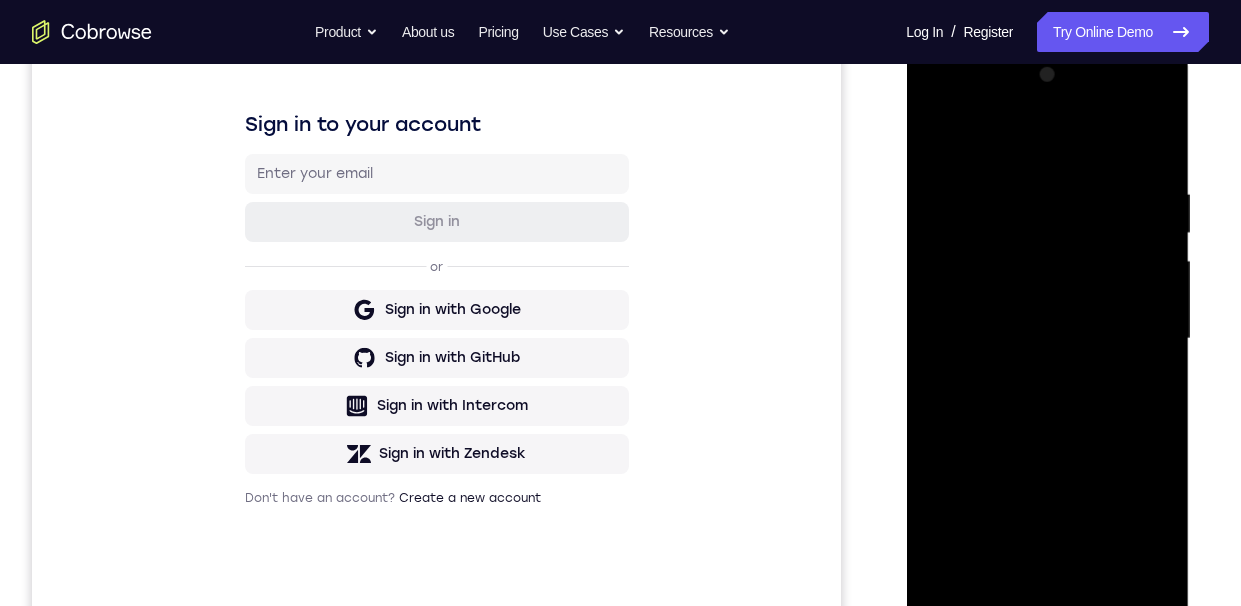 scroll, scrollTop: 300, scrollLeft: 0, axis: vertical 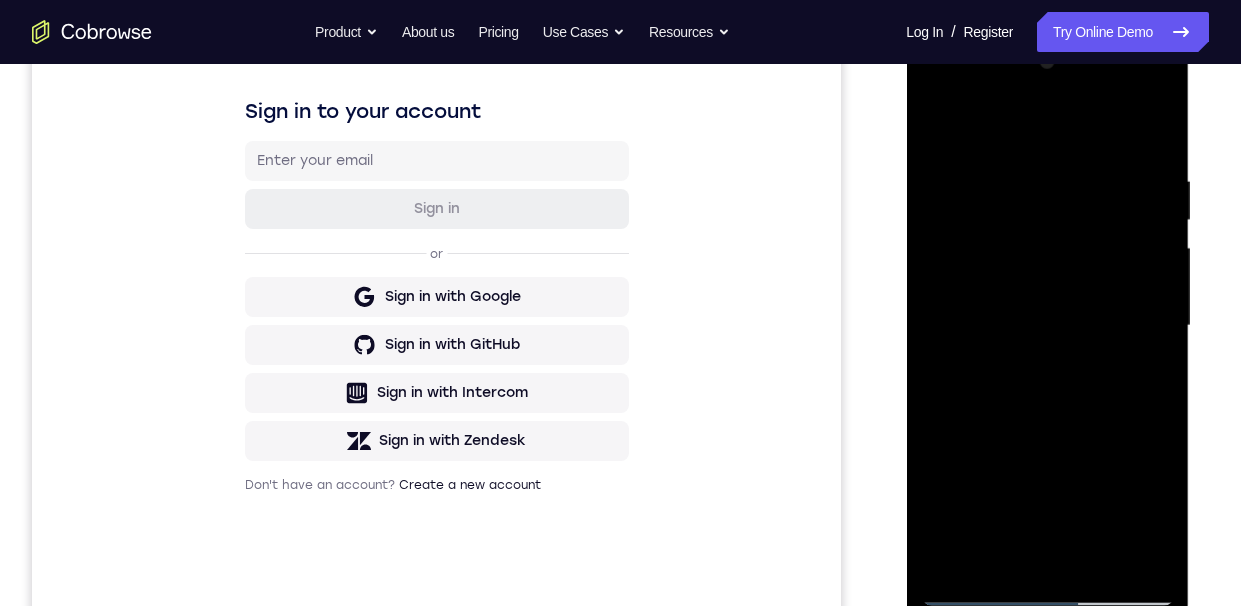 click at bounding box center [1047, 326] 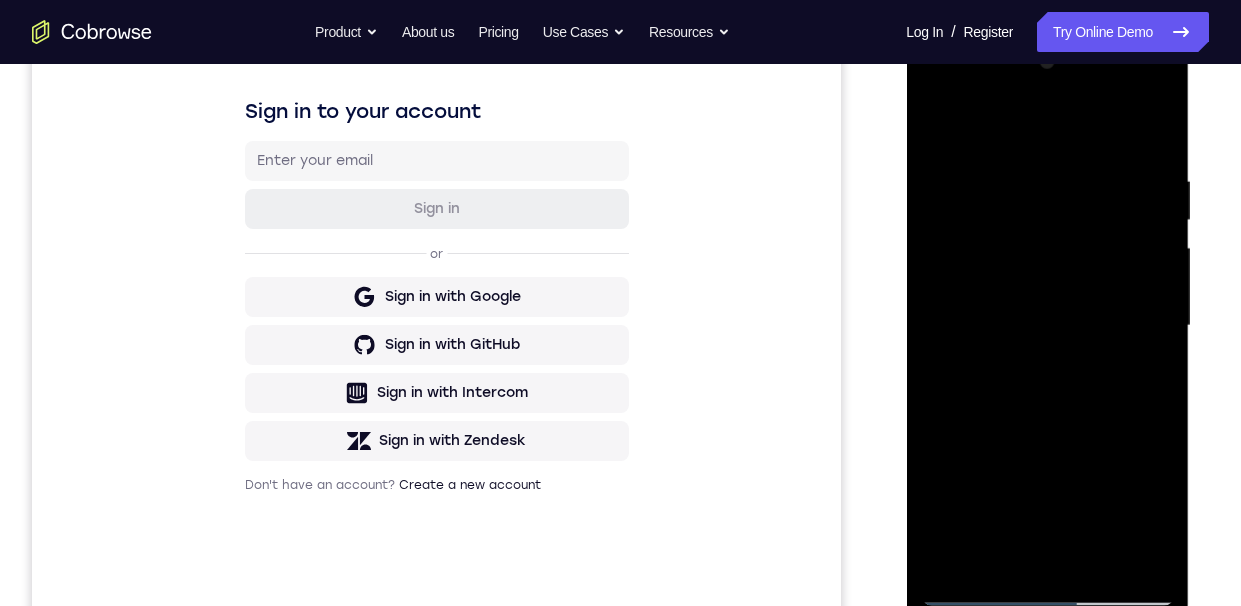 scroll, scrollTop: 307, scrollLeft: 0, axis: vertical 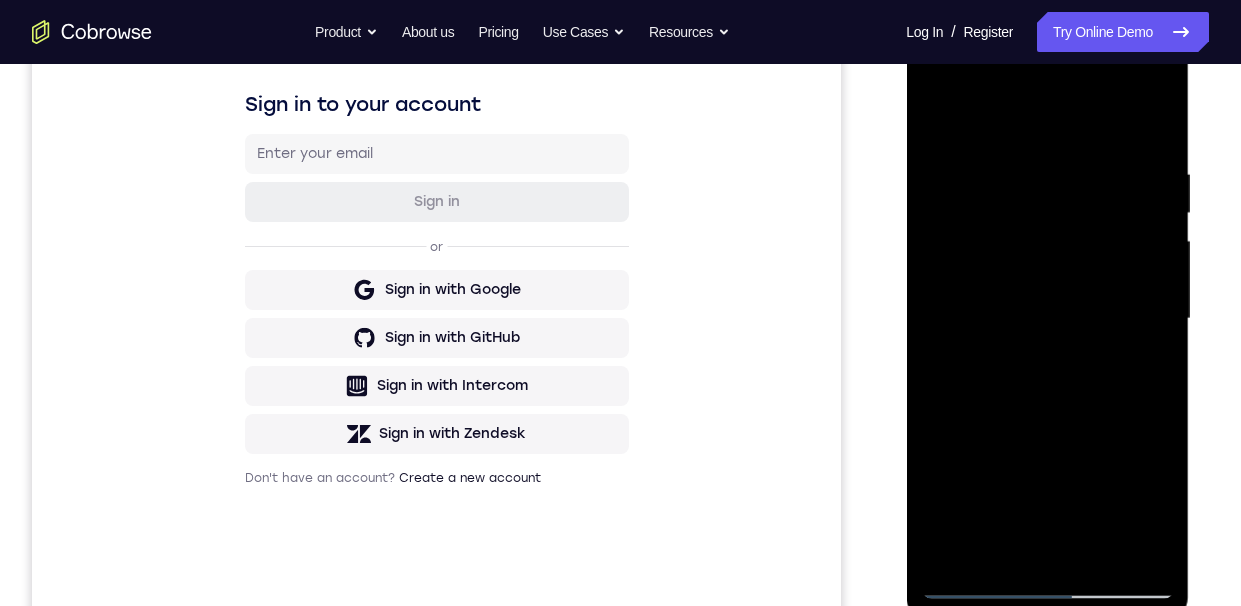 click at bounding box center (1047, 319) 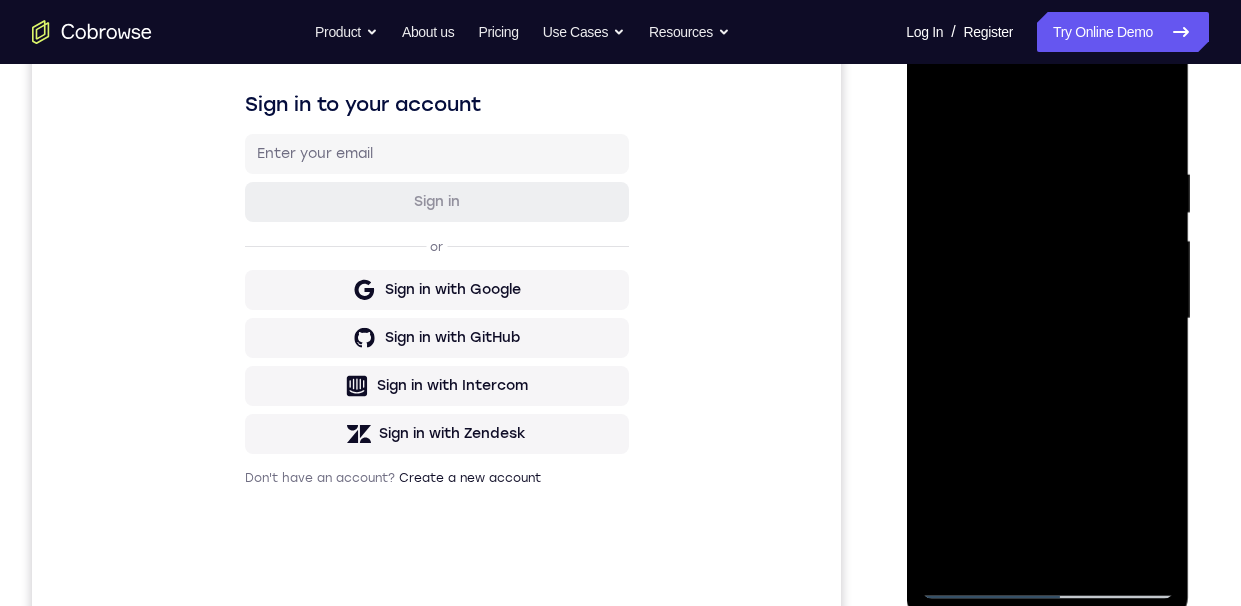 click at bounding box center (1047, 319) 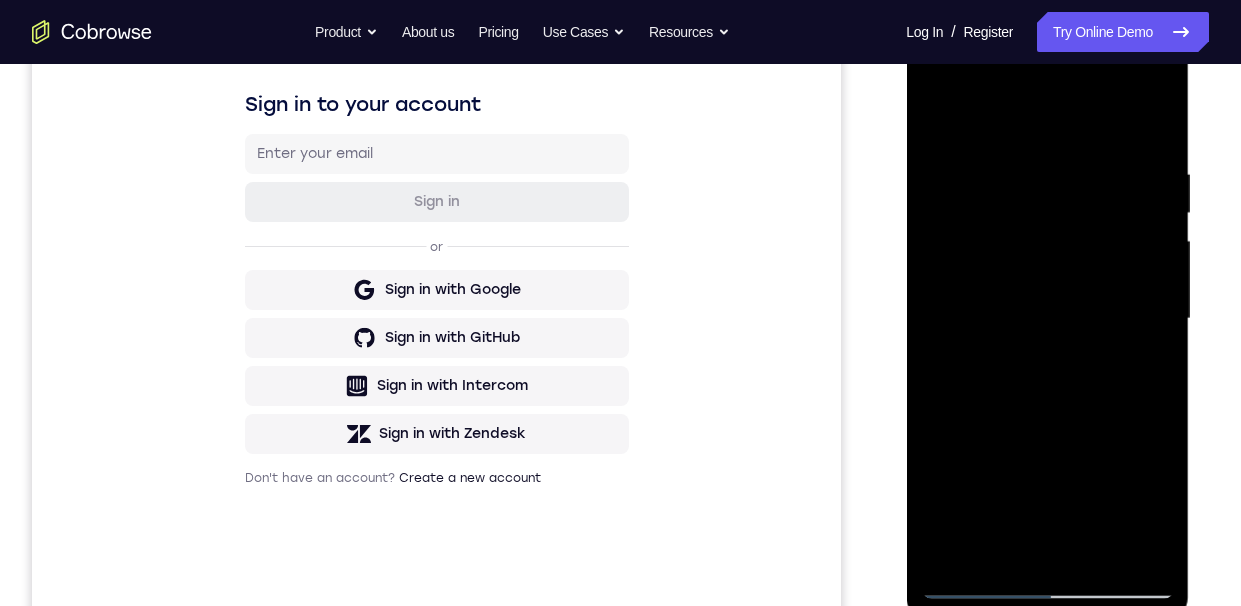 click at bounding box center (1047, 319) 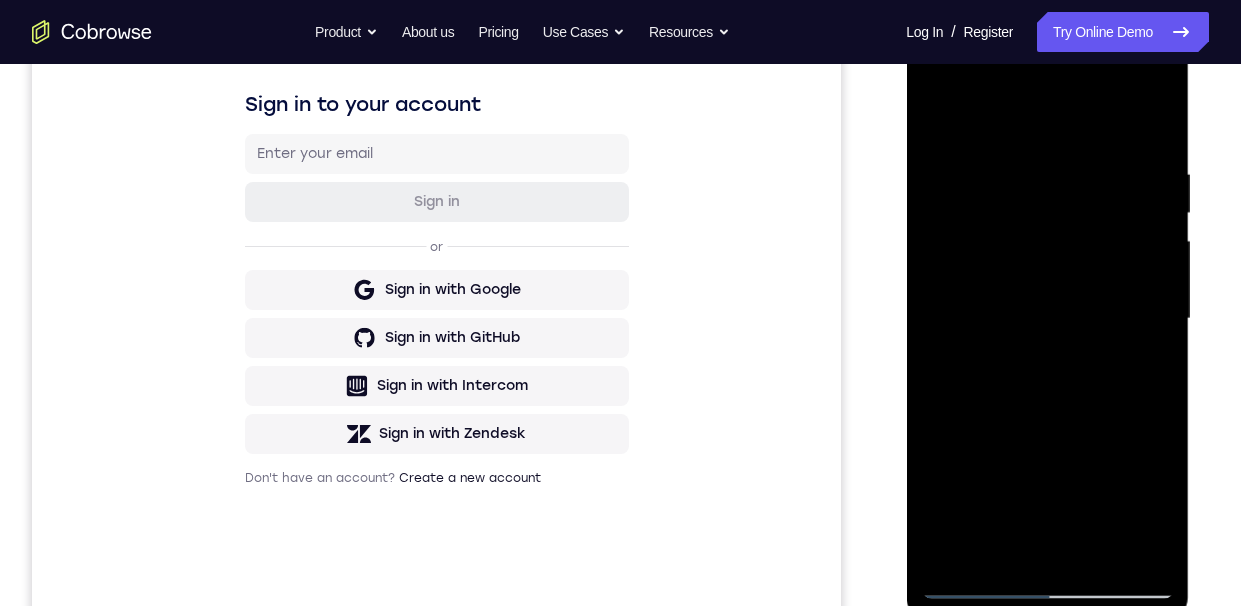 click at bounding box center (1047, 319) 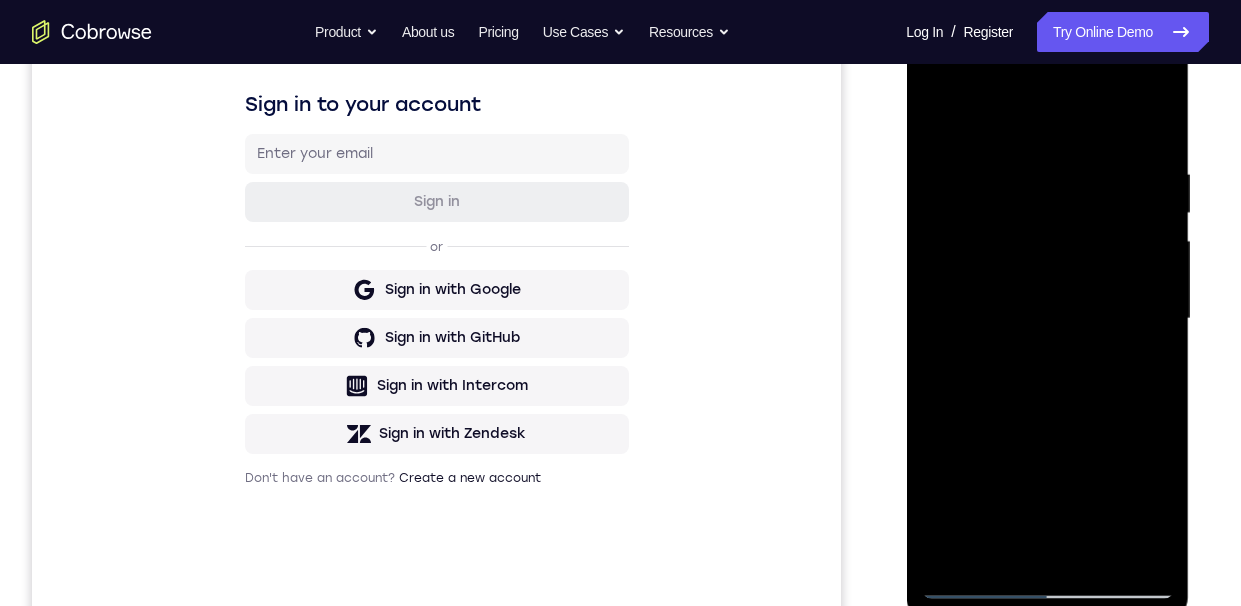 click at bounding box center (1047, 319) 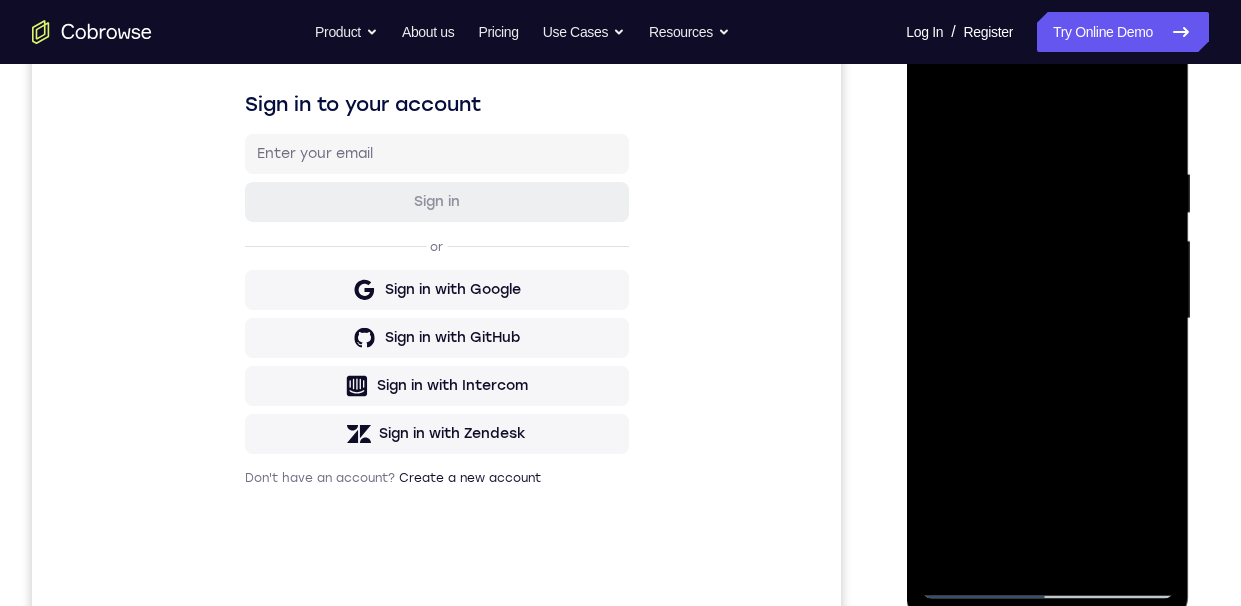click at bounding box center (1047, 319) 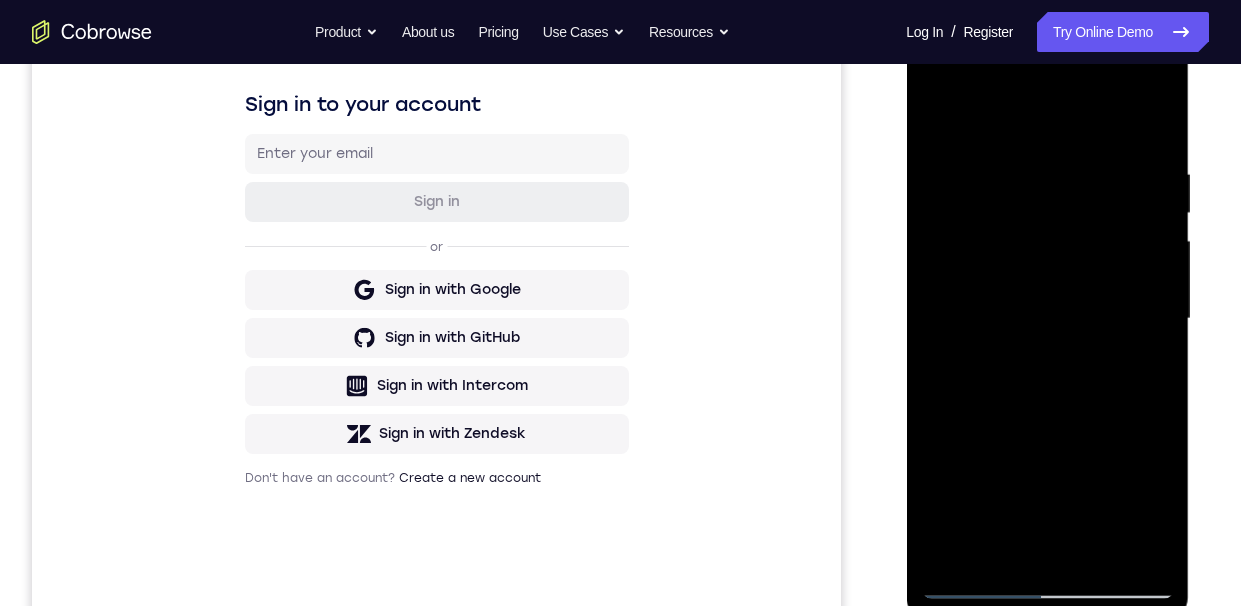 click at bounding box center (1047, 319) 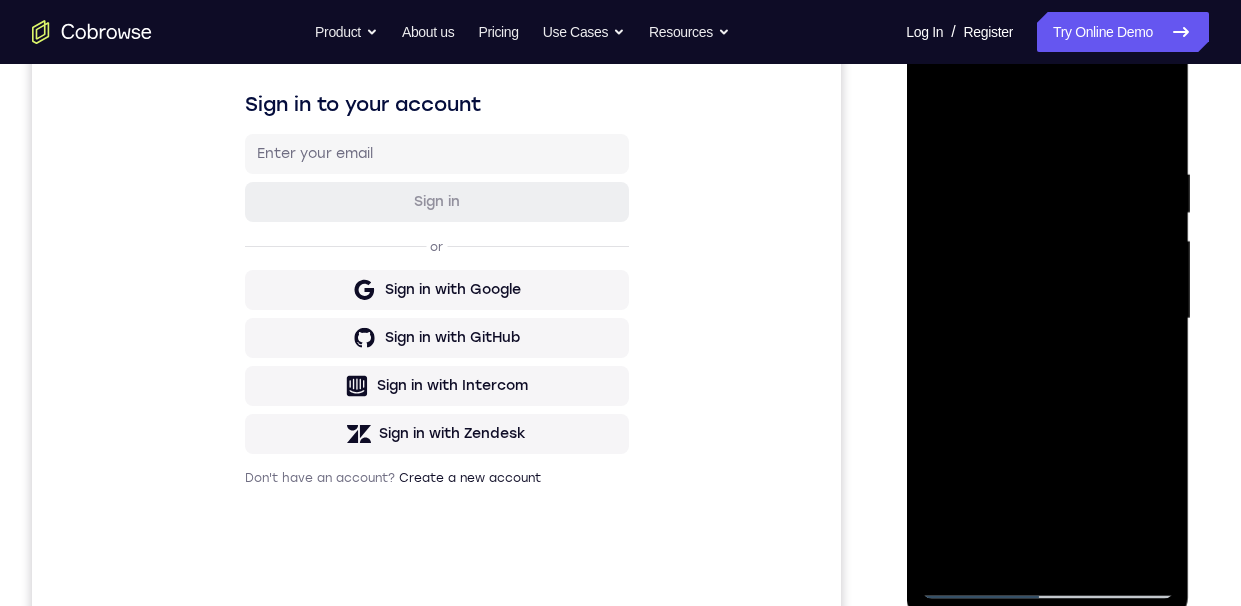 click at bounding box center (1047, 319) 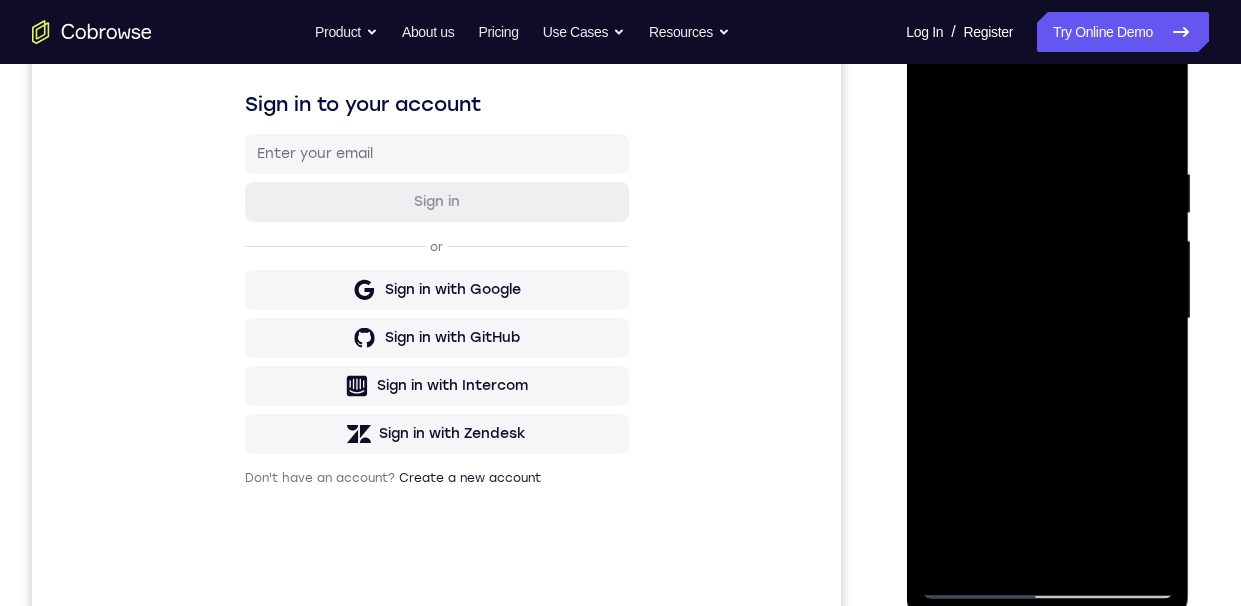 click at bounding box center (1047, 319) 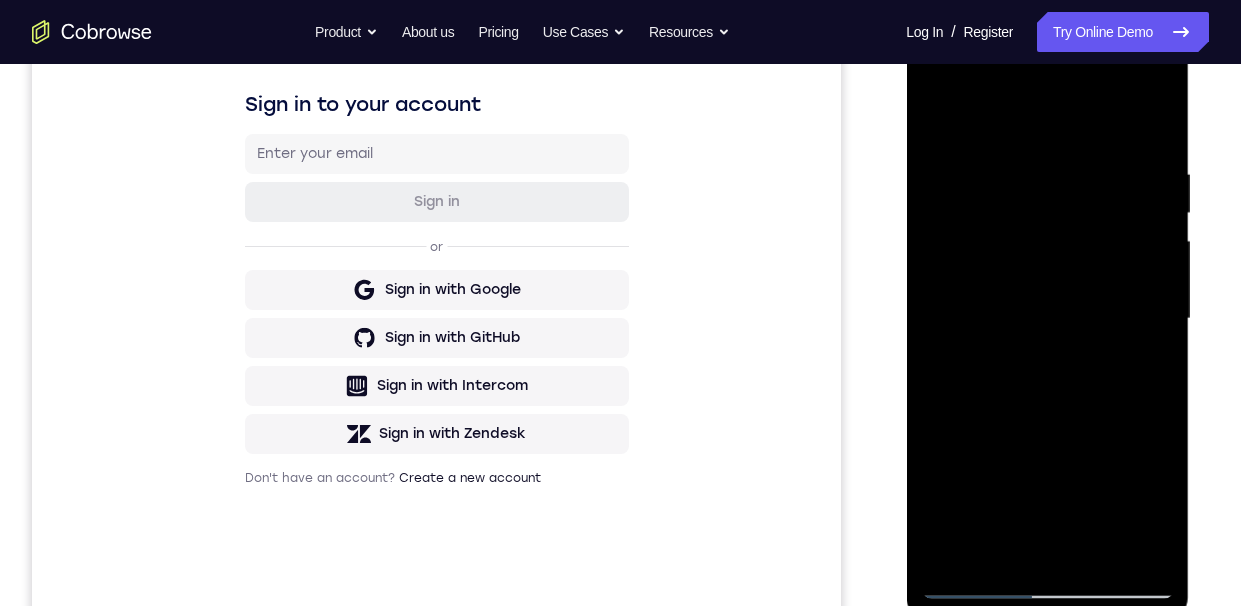 click at bounding box center (1047, 319) 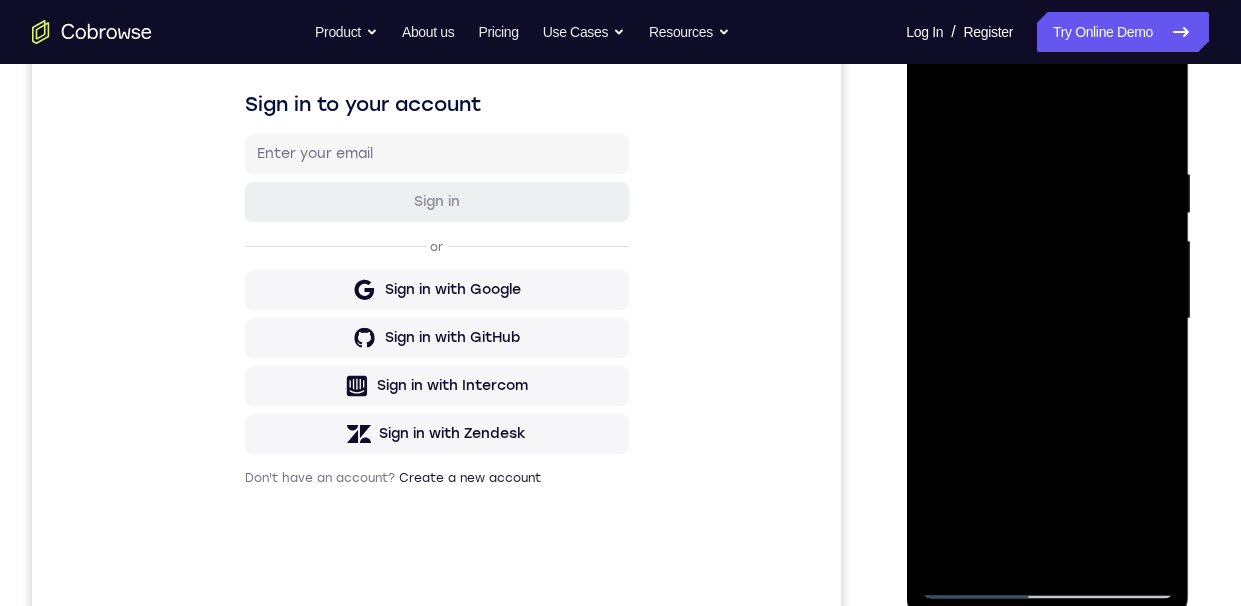 click at bounding box center [1047, 319] 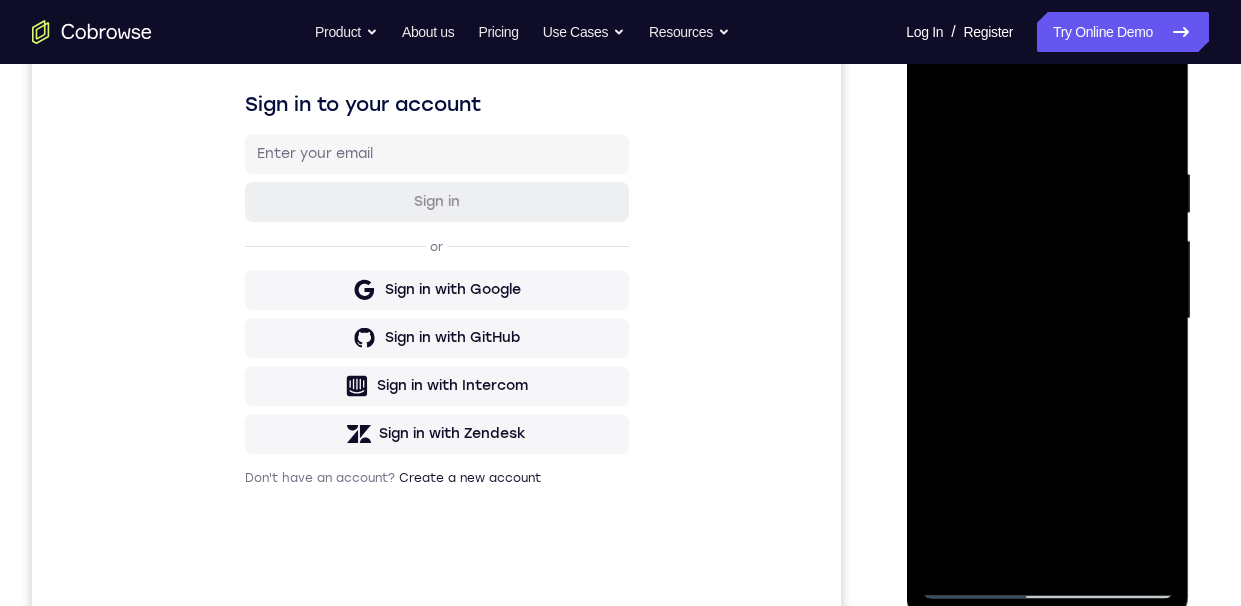 click at bounding box center [1047, 319] 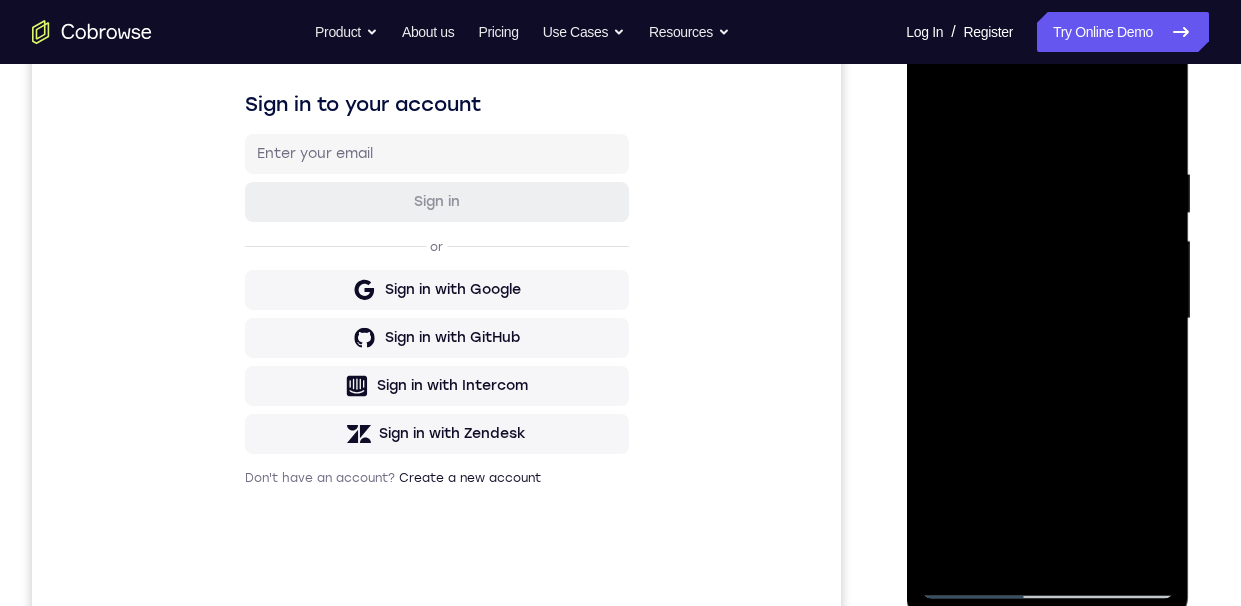 click at bounding box center [1047, 319] 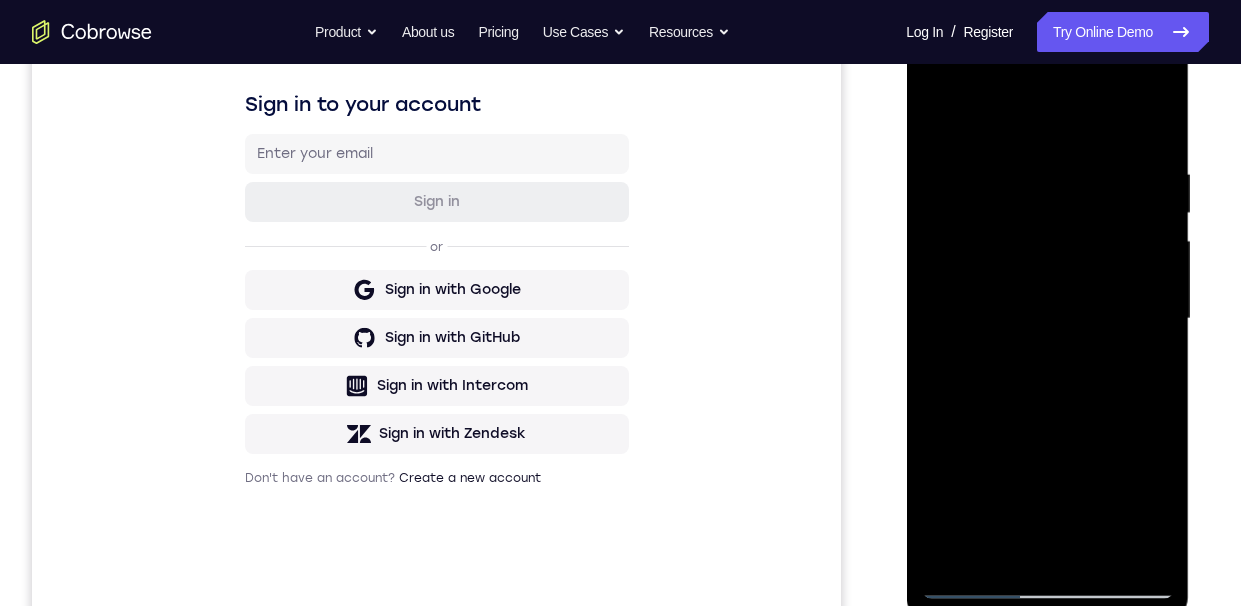 click at bounding box center (1047, 319) 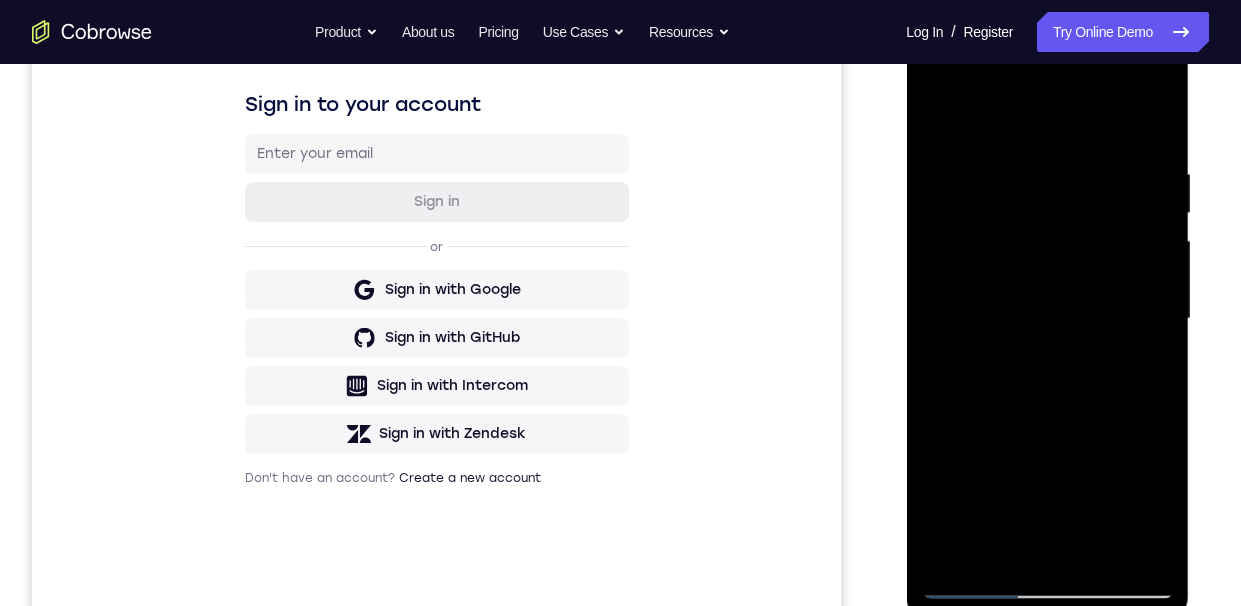 click at bounding box center [1047, 319] 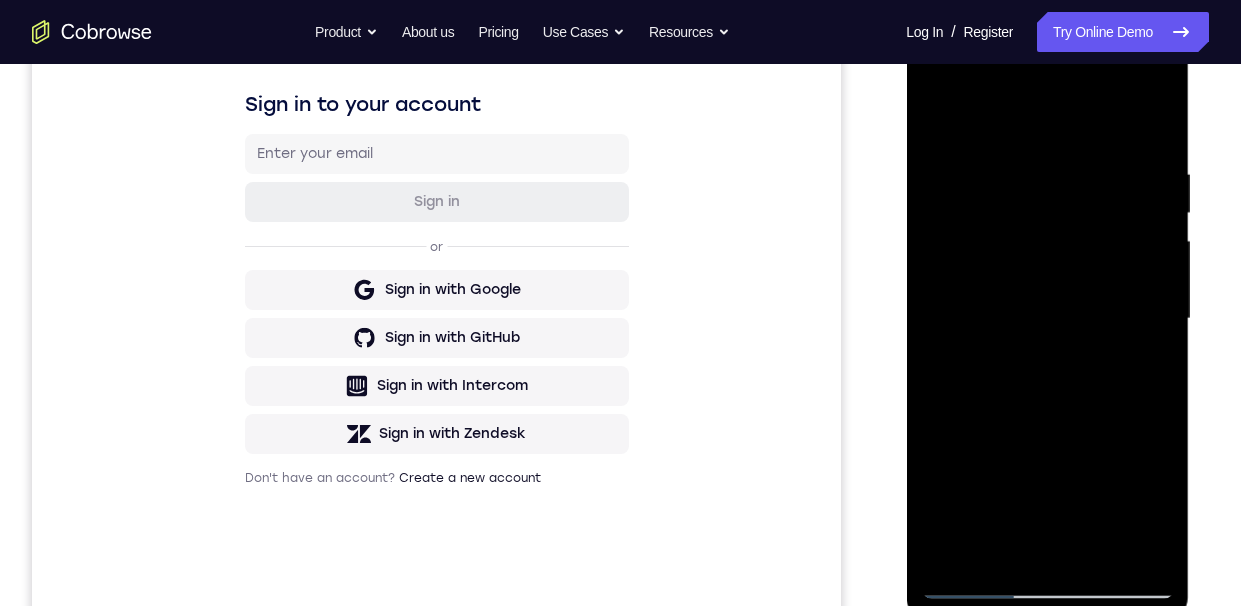 click at bounding box center (1047, 319) 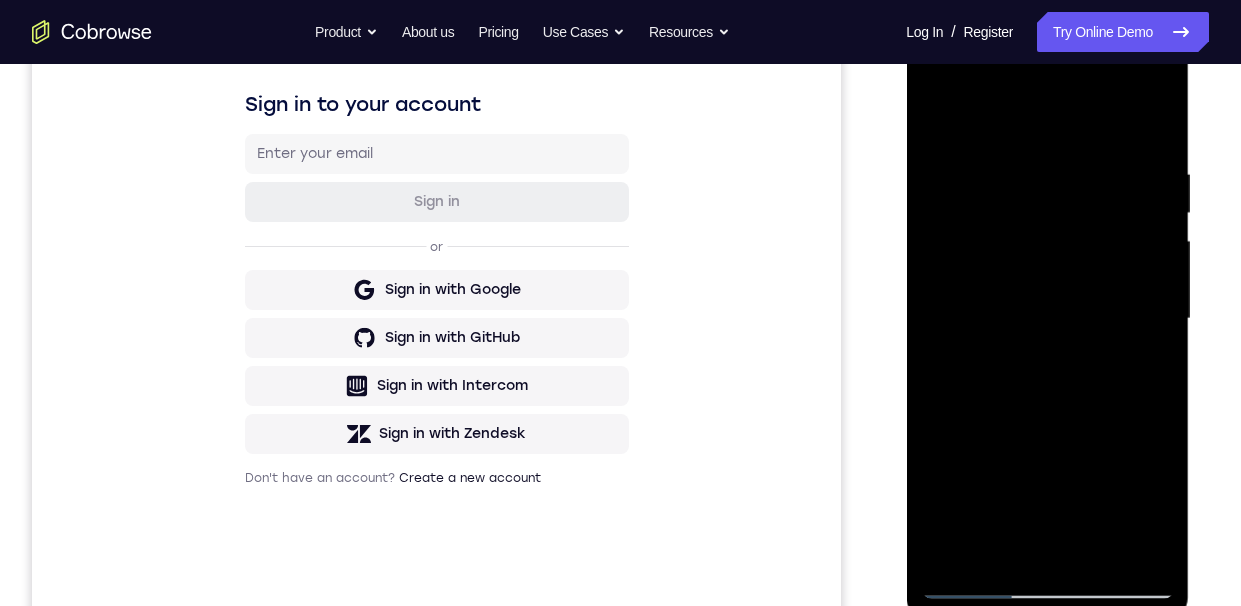 click at bounding box center [1047, 319] 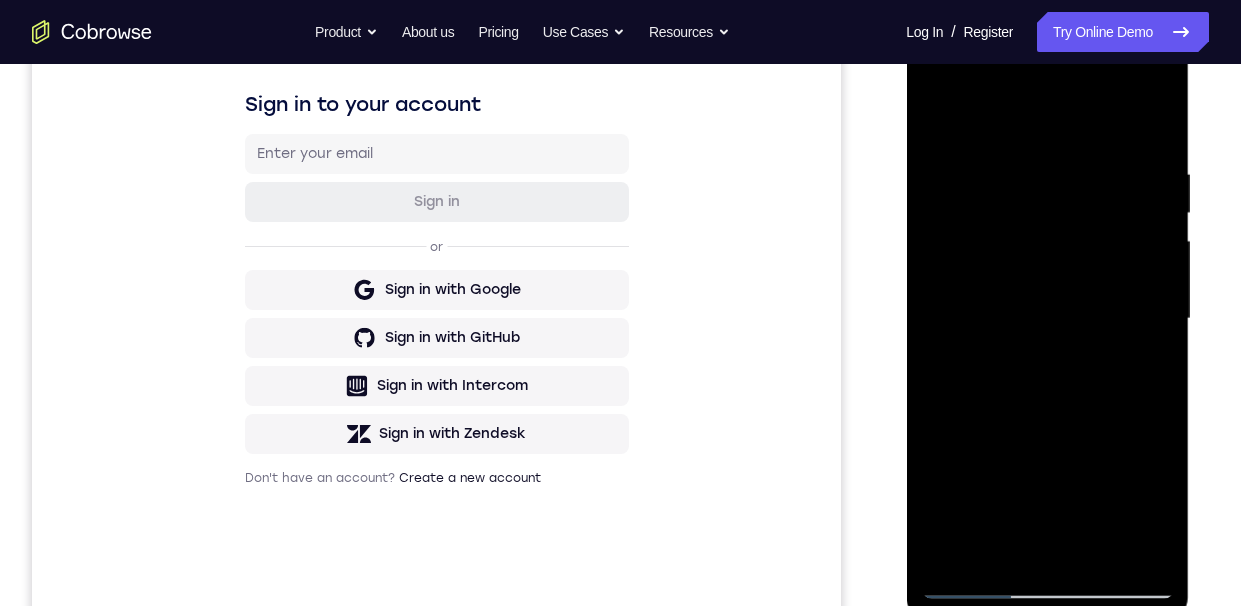 click at bounding box center (1047, 319) 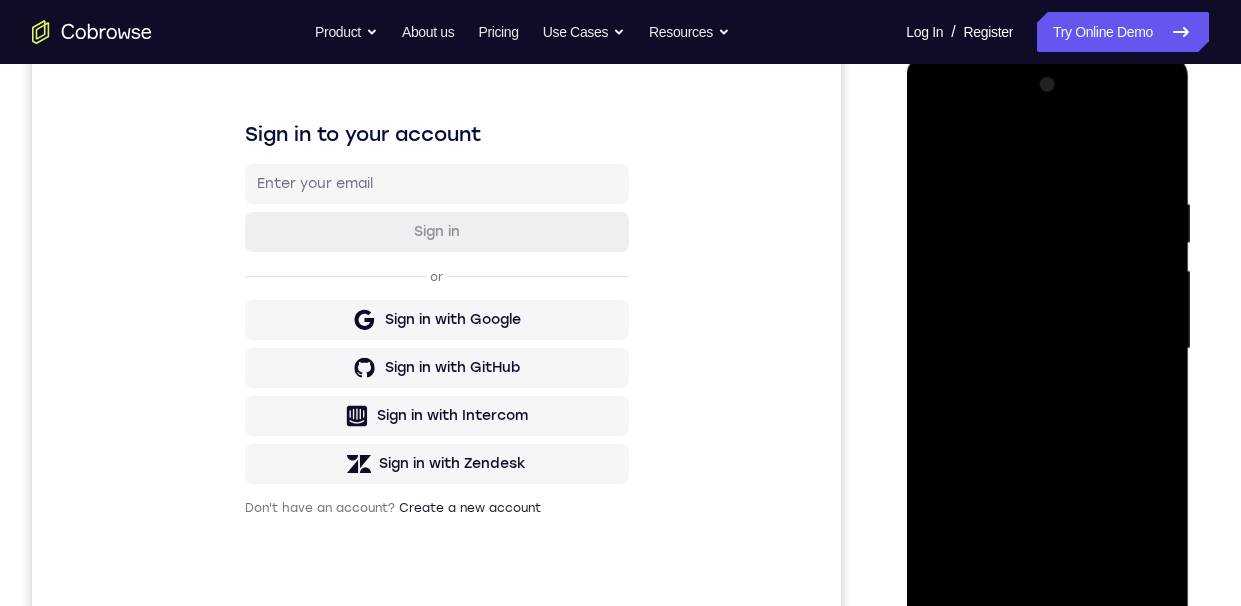 click at bounding box center (1047, 349) 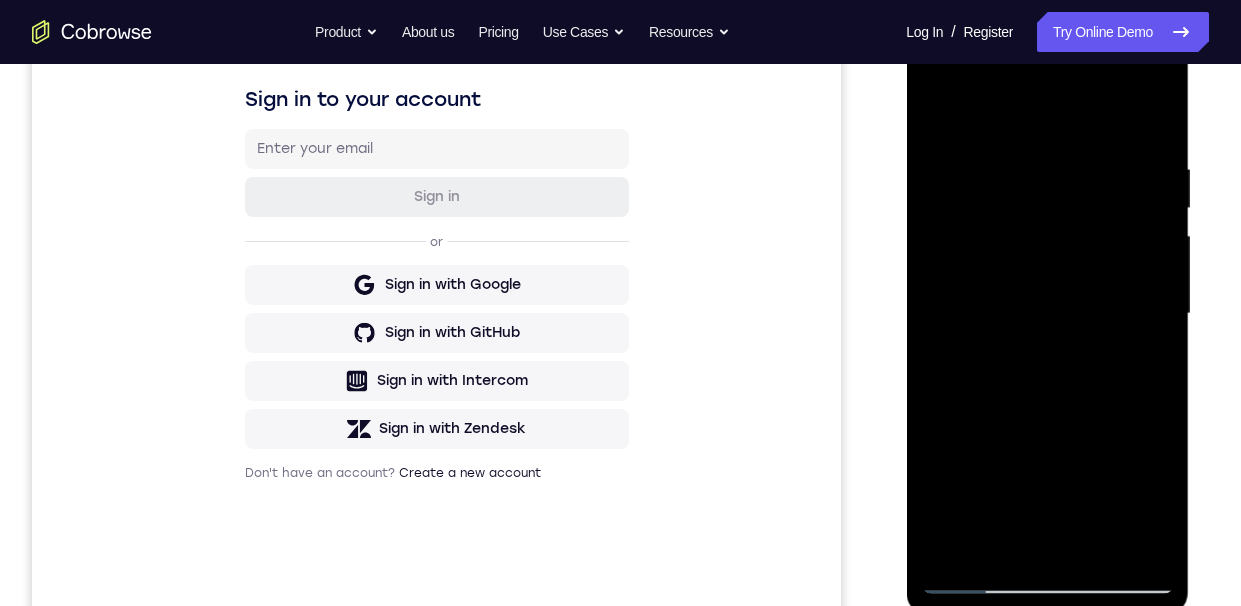click at bounding box center [1047, 314] 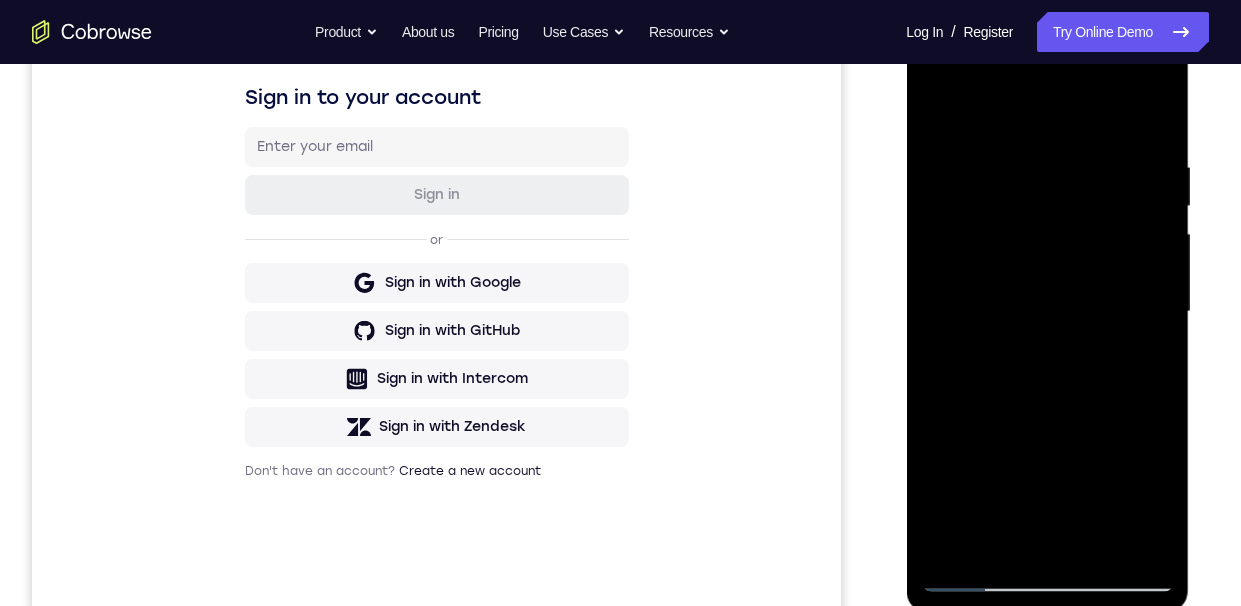 click at bounding box center (1047, 312) 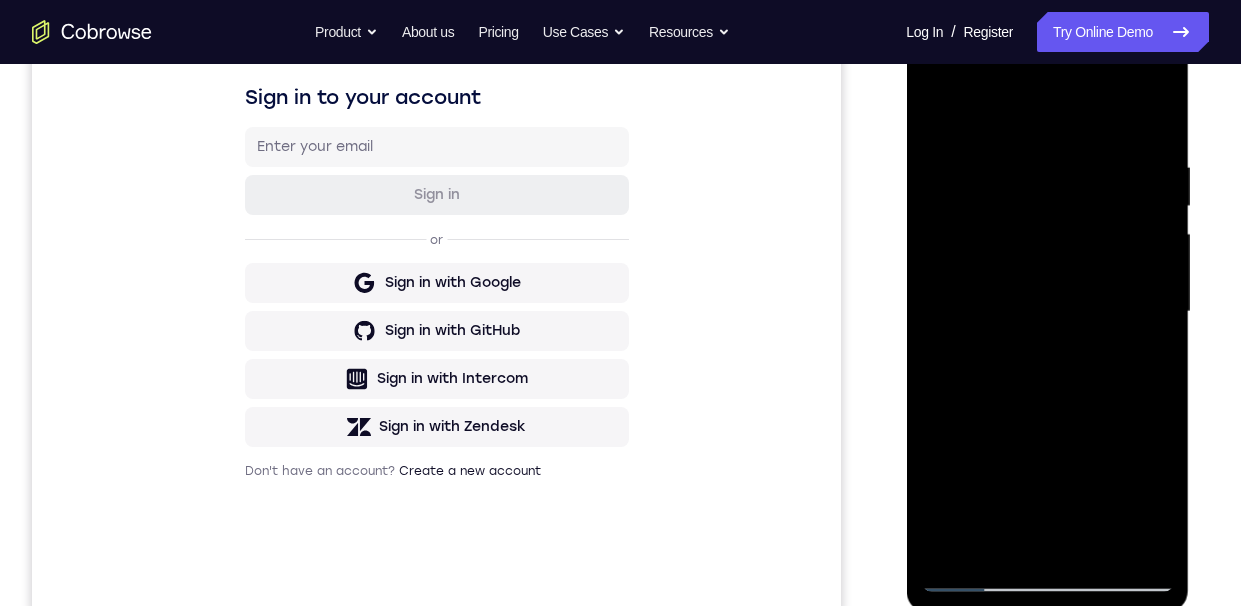 click at bounding box center (1047, 312) 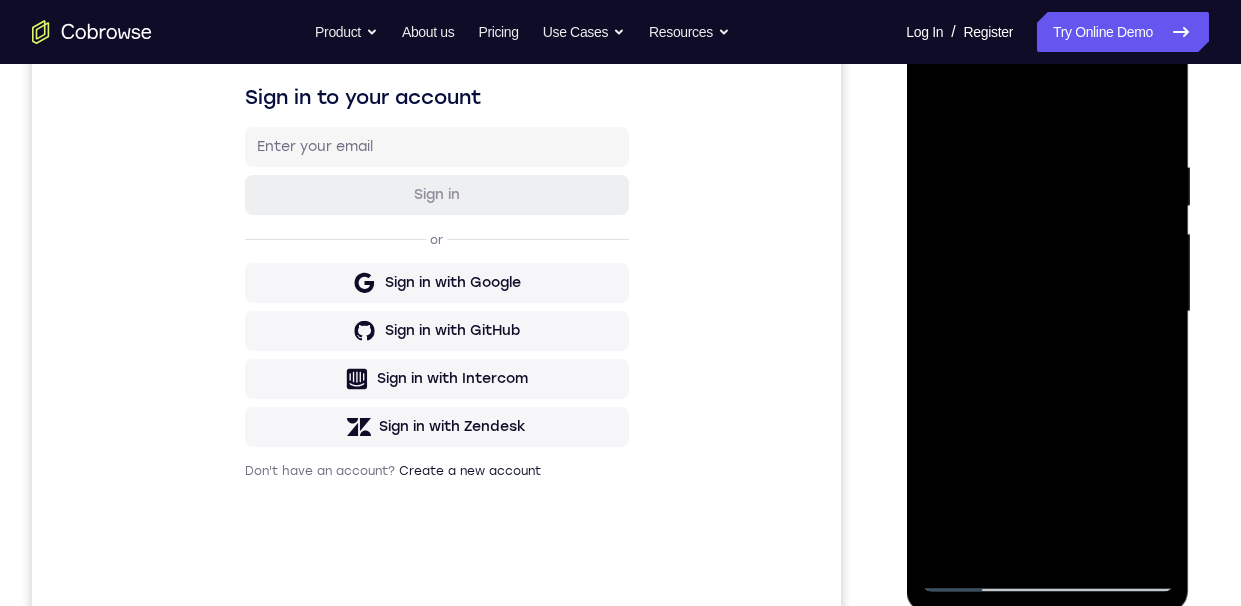 click at bounding box center (1047, 312) 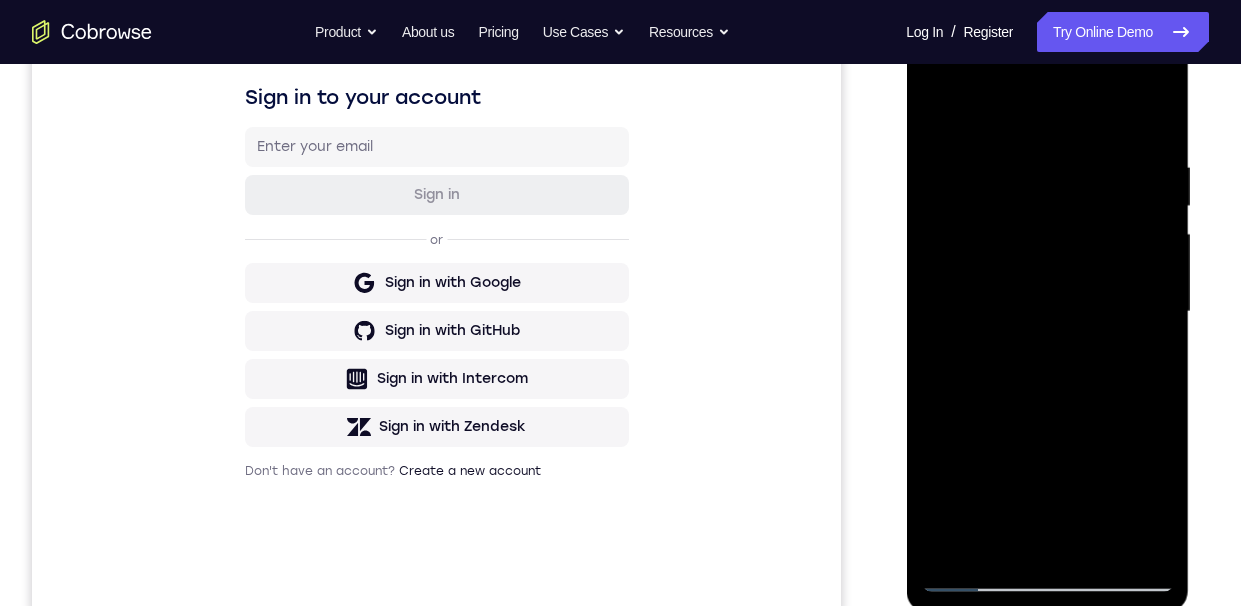 click at bounding box center (1047, 312) 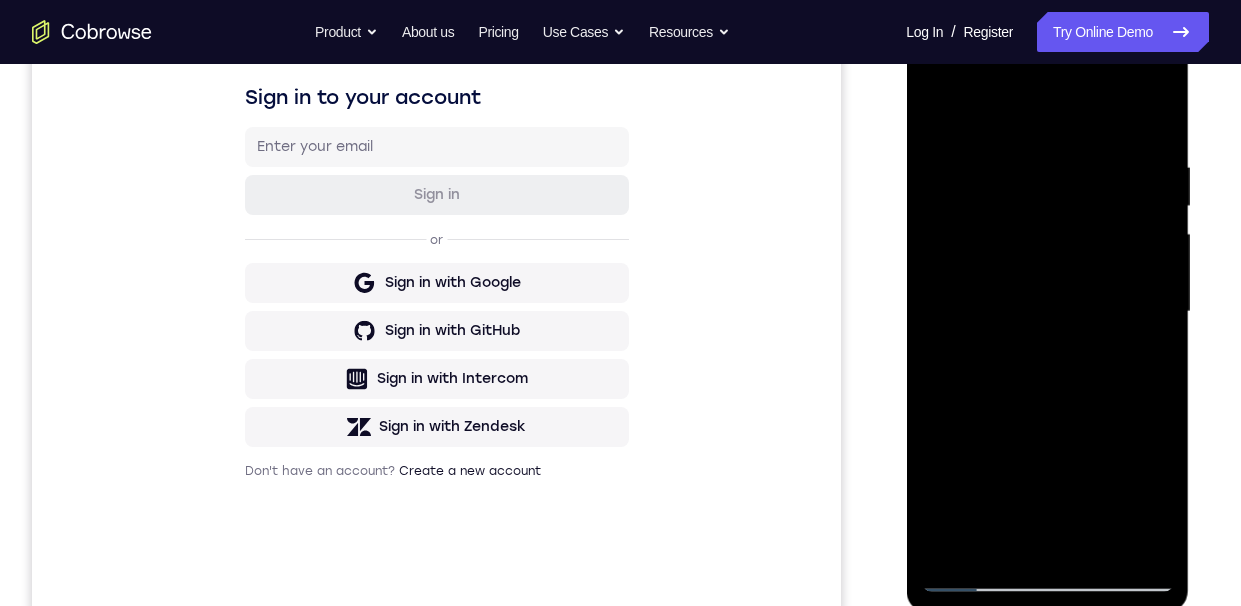click at bounding box center [1047, 312] 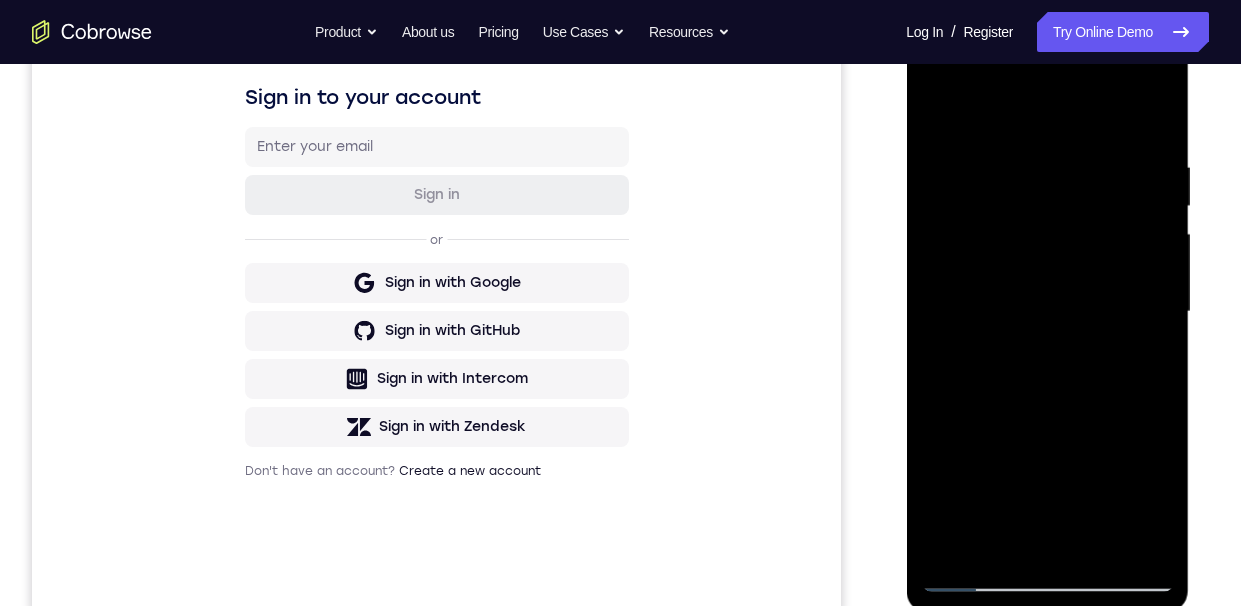 click at bounding box center [1047, 312] 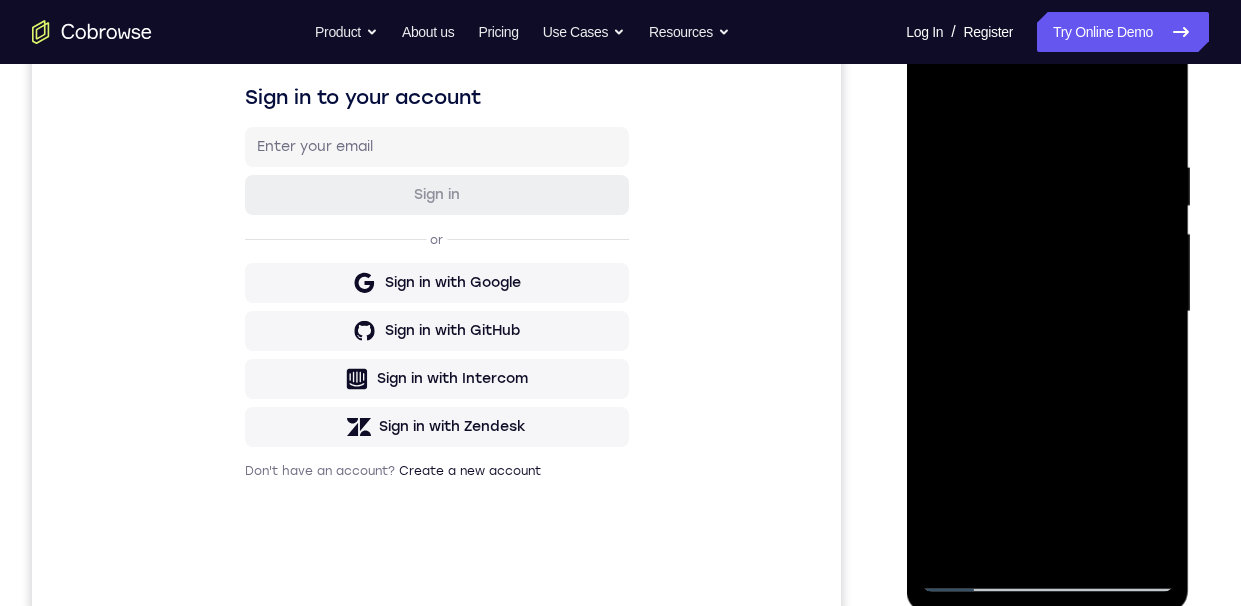 click at bounding box center [1047, 312] 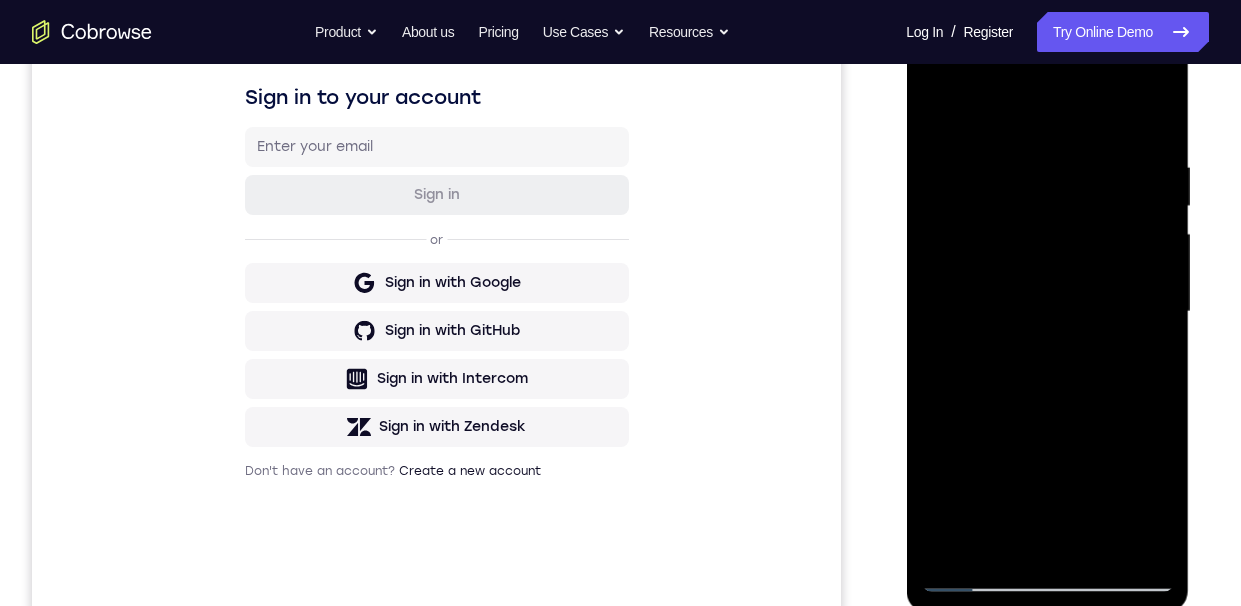 click at bounding box center [1047, 312] 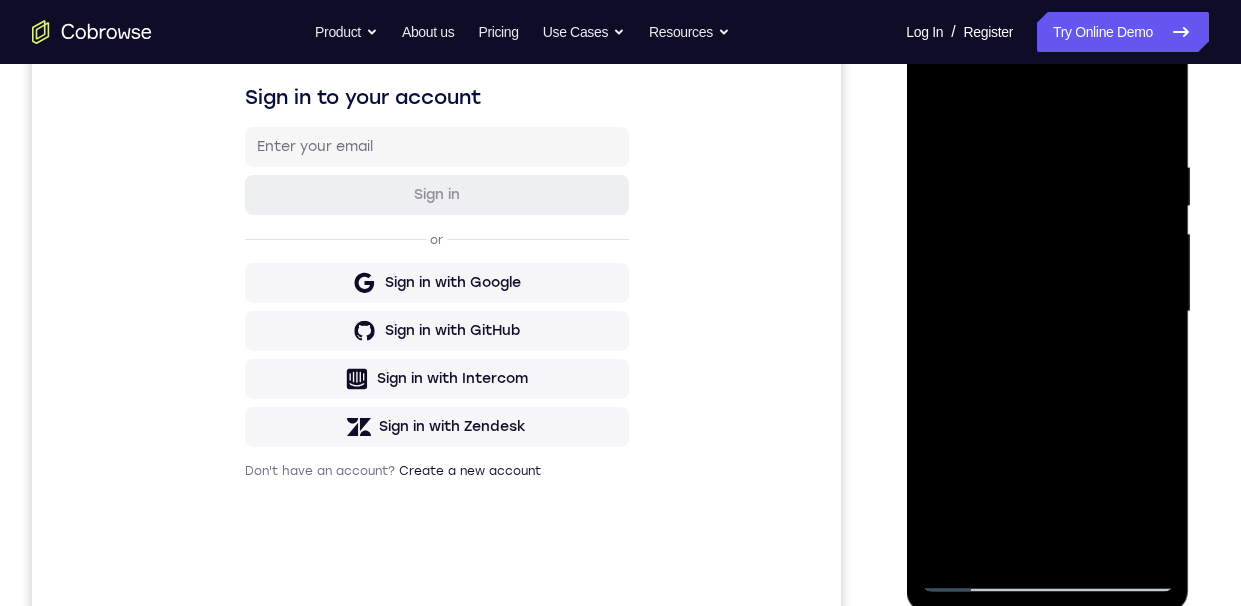 click at bounding box center [1047, 312] 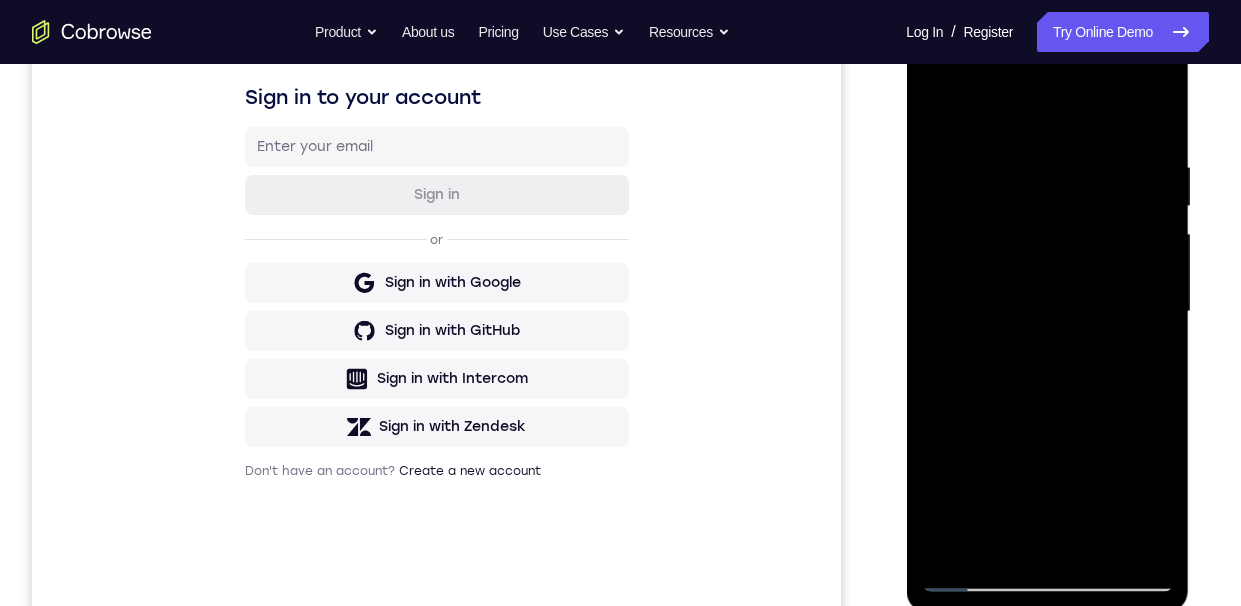 click at bounding box center [1047, 312] 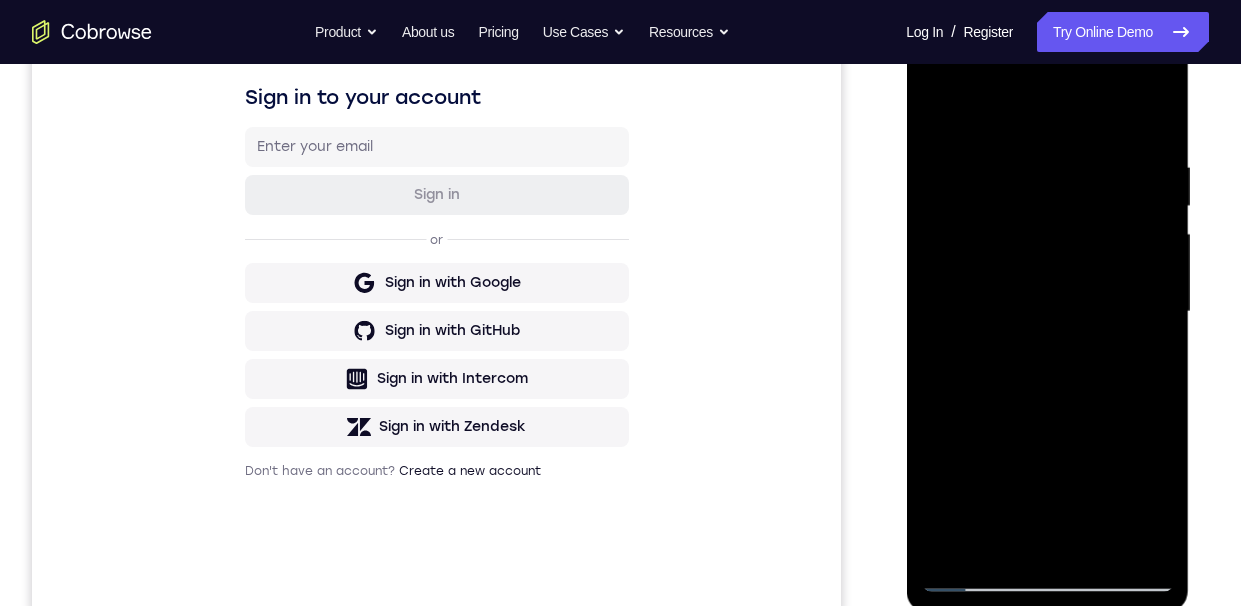 click at bounding box center [1047, 312] 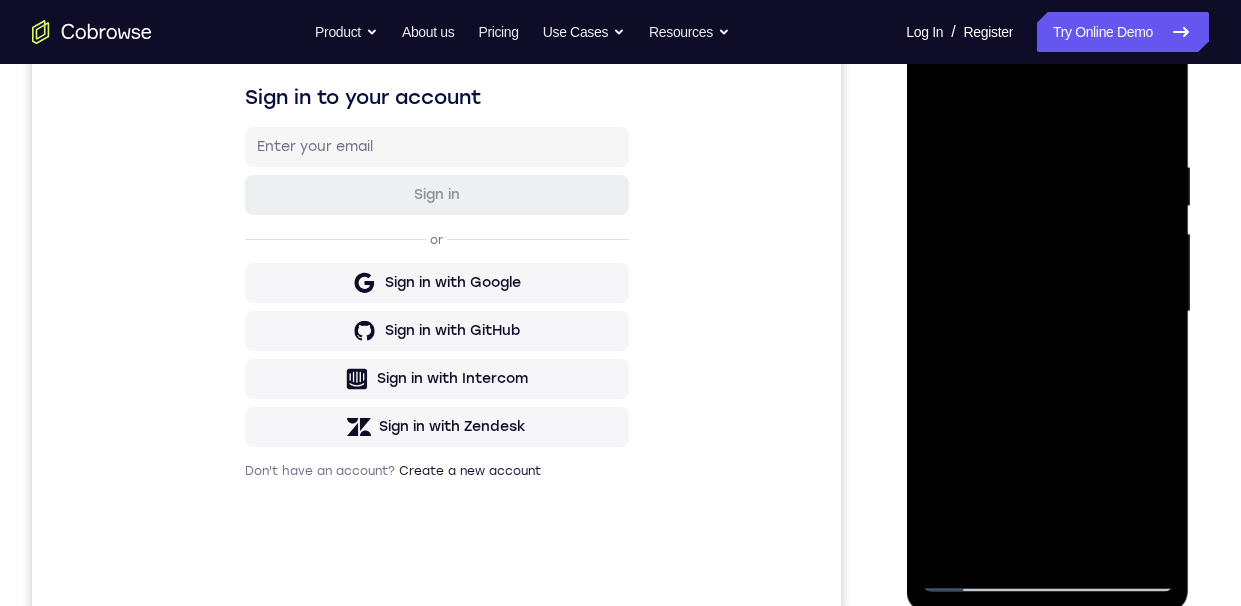 click at bounding box center (1047, 312) 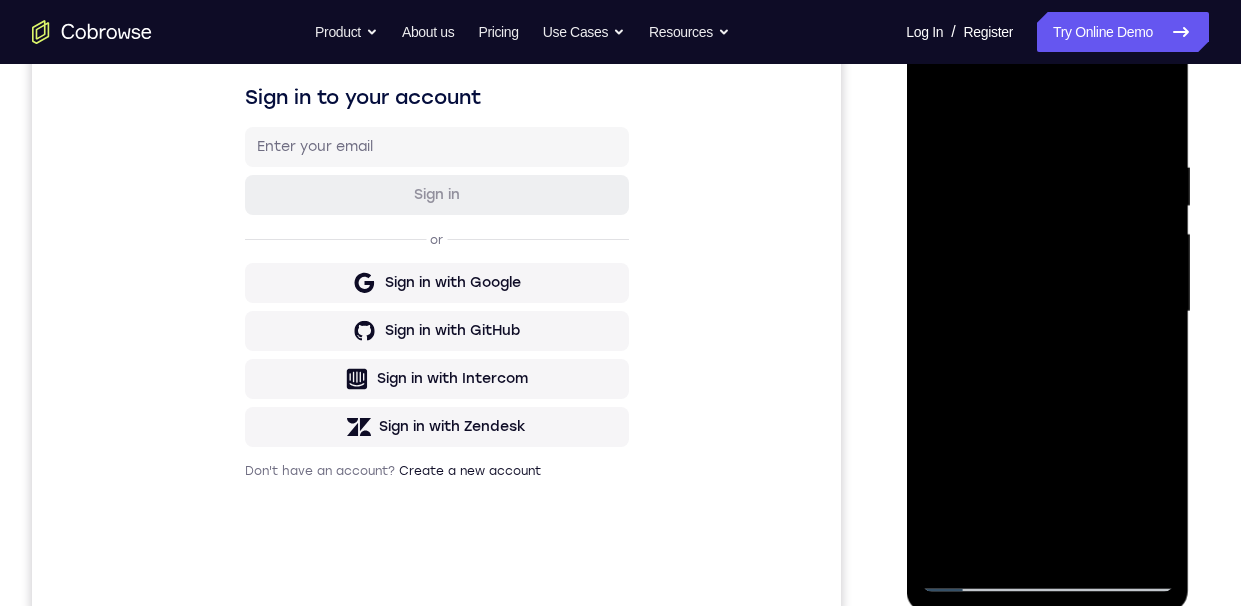 click at bounding box center (1047, 312) 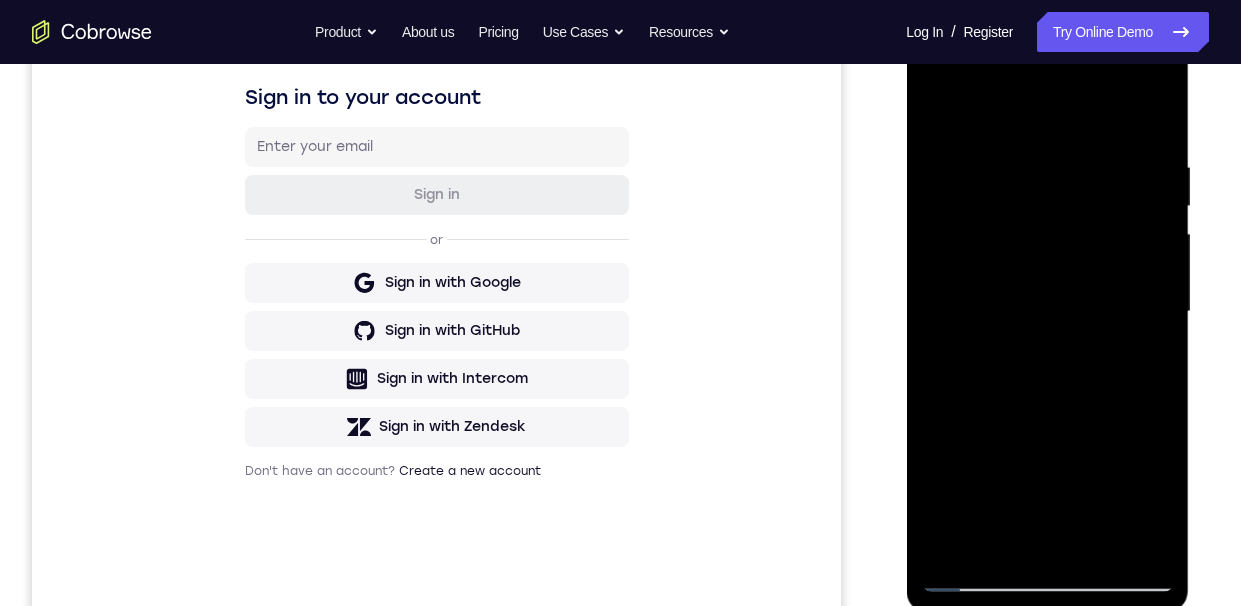 click at bounding box center (1047, 312) 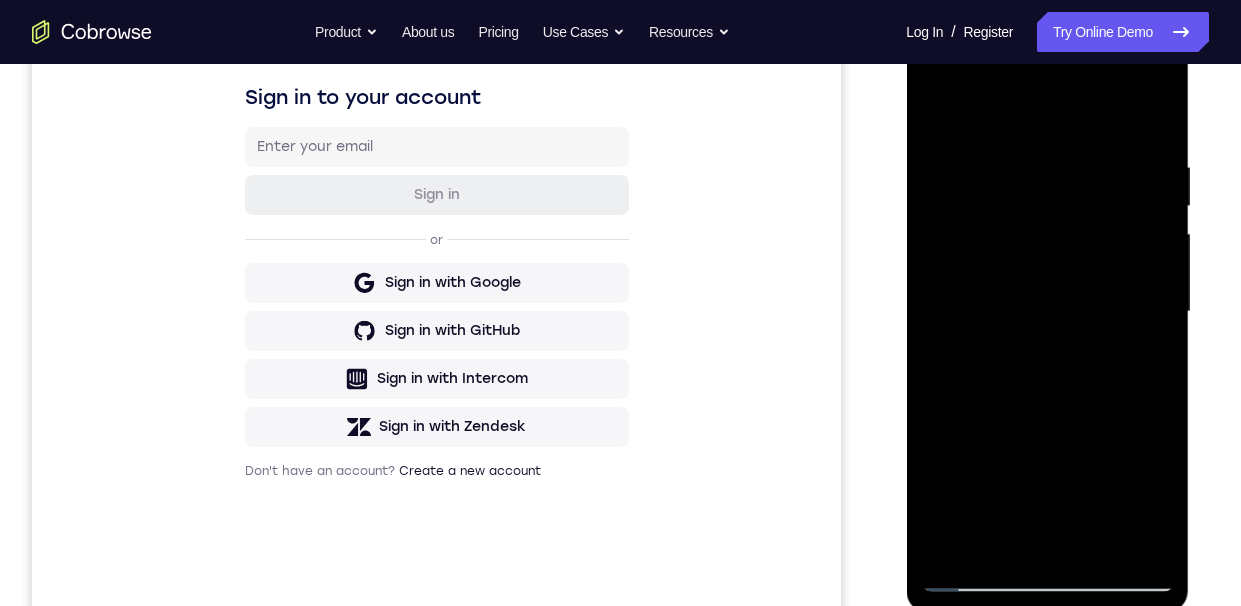click at bounding box center [1047, 312] 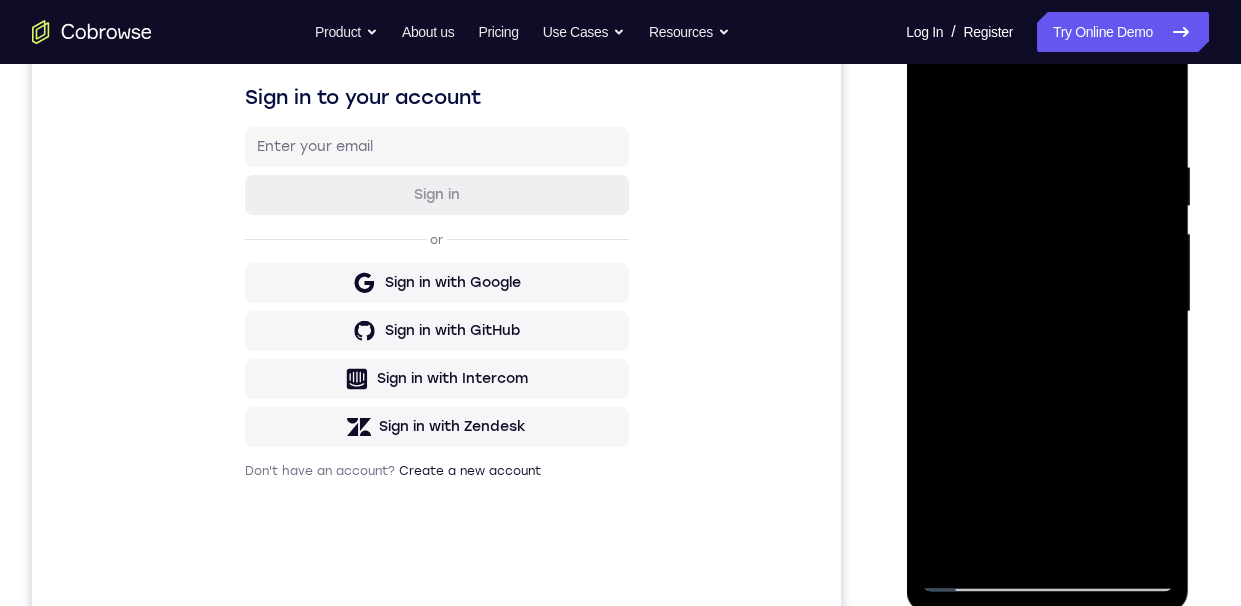 click at bounding box center (1047, 312) 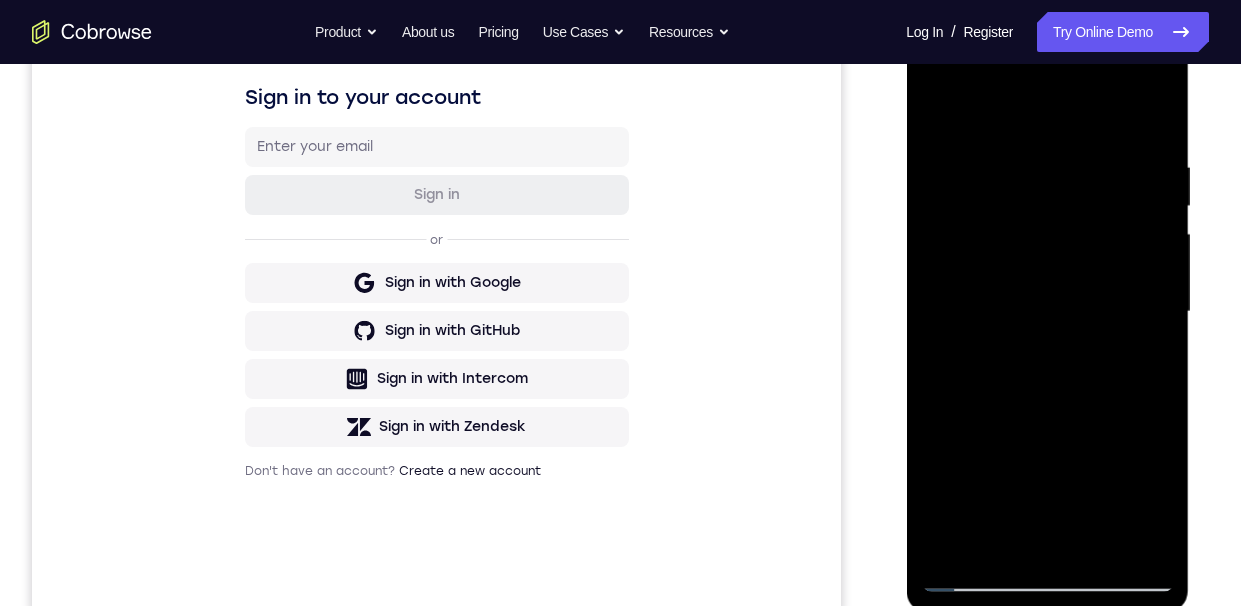 click at bounding box center (1047, 312) 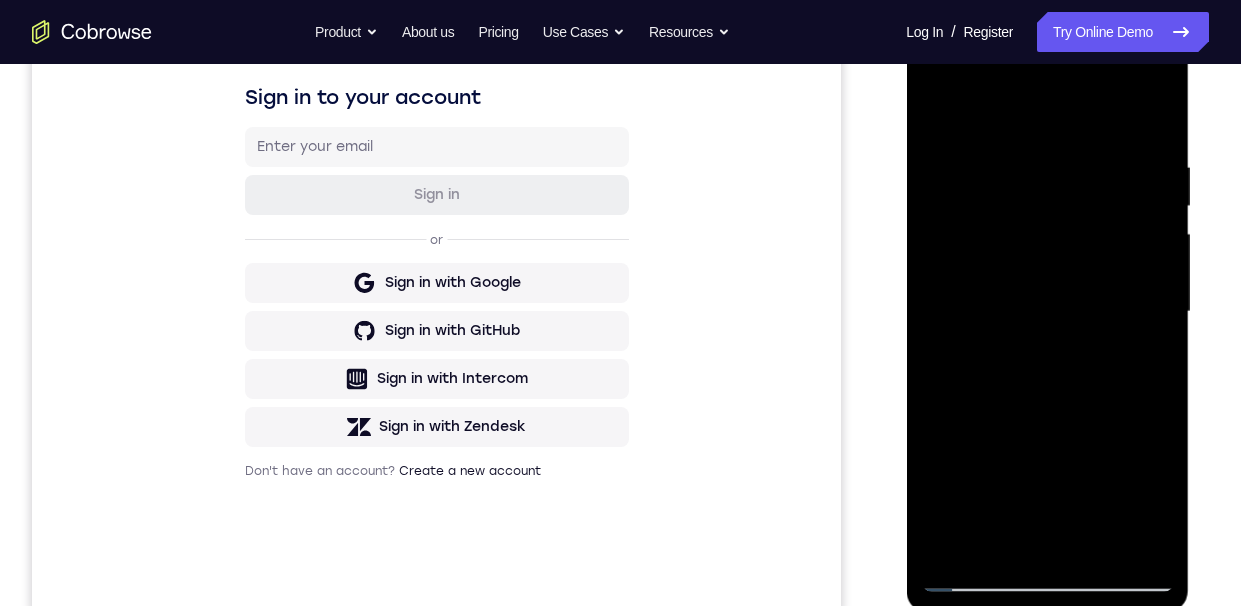 click at bounding box center (1047, 312) 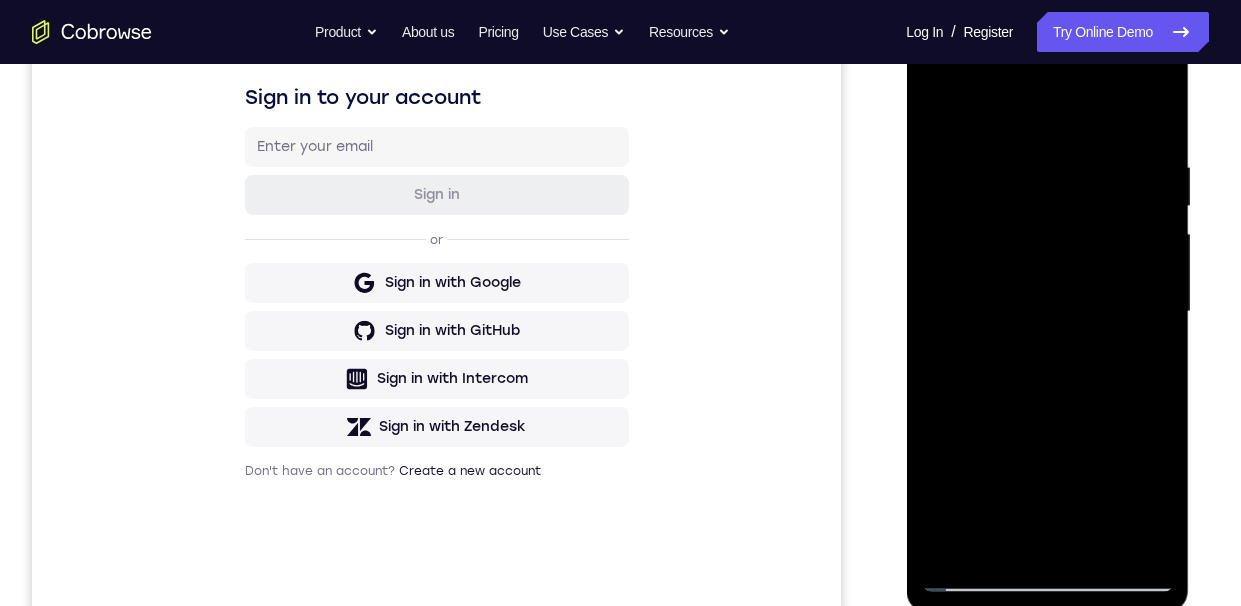 click at bounding box center (1047, 312) 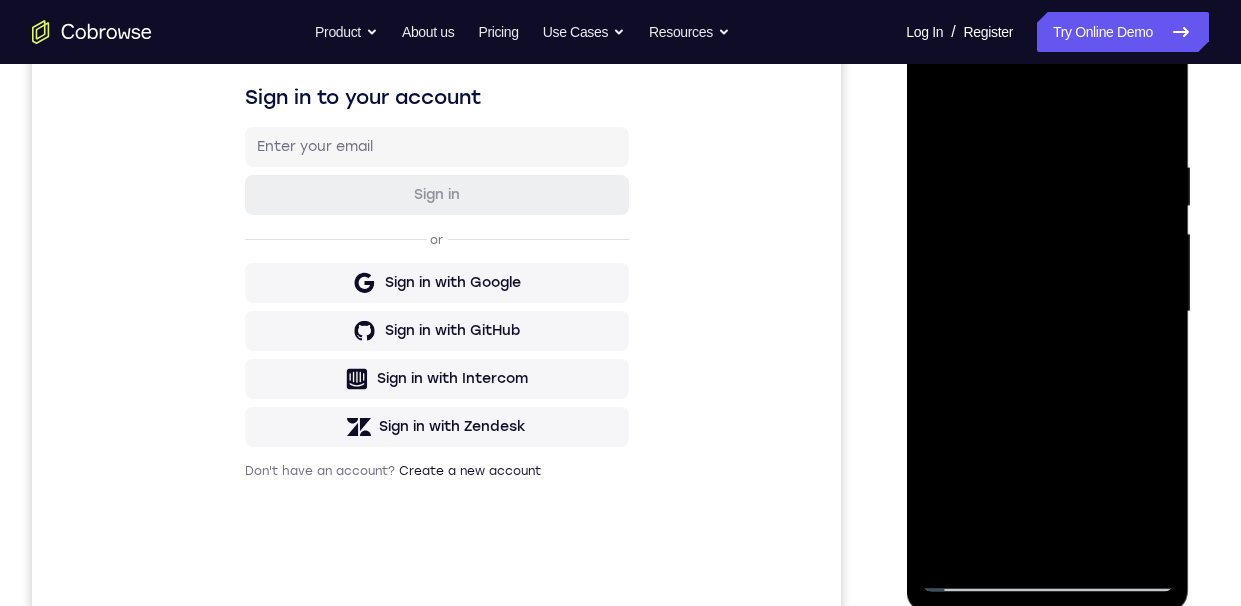 click at bounding box center [1047, 312] 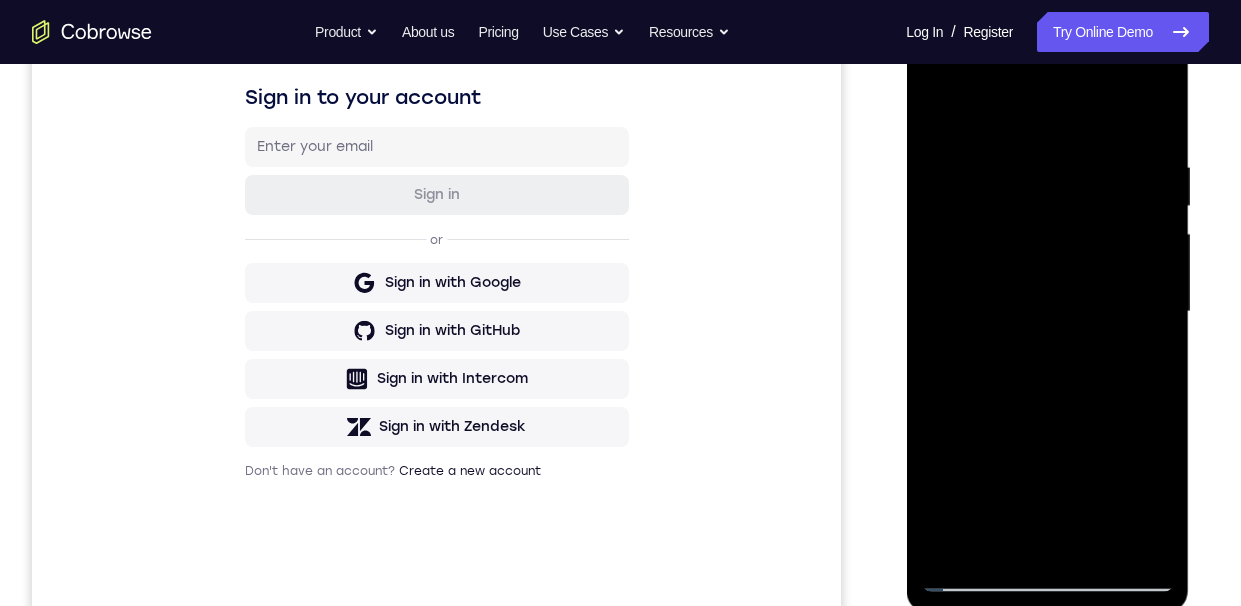click at bounding box center (1047, 312) 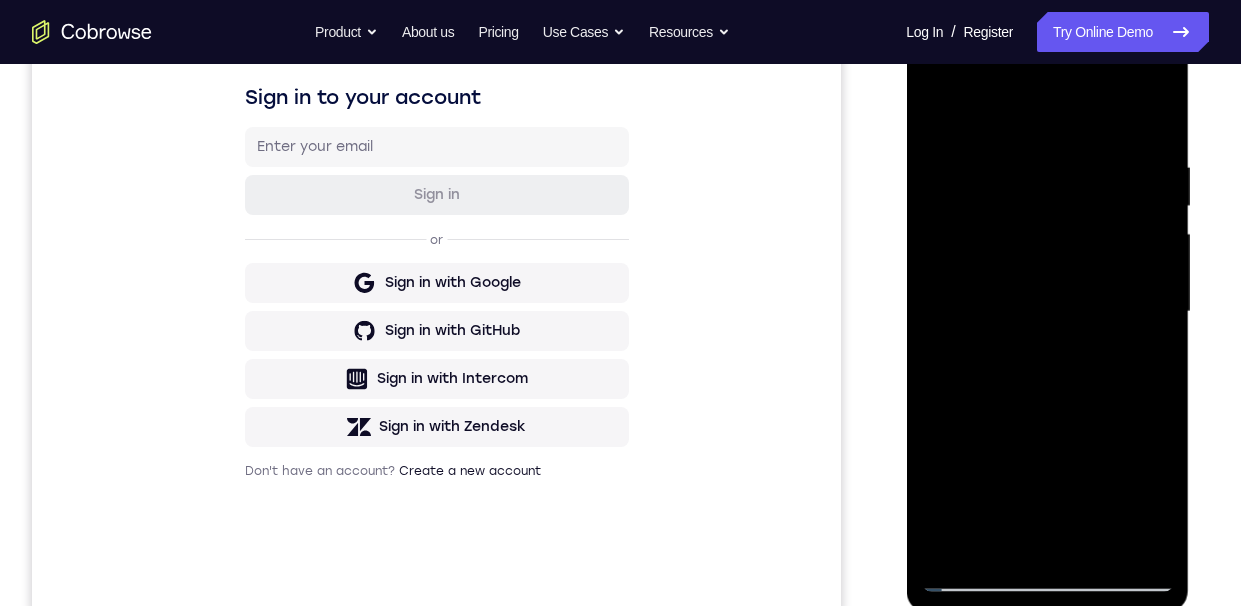 click at bounding box center (1047, 312) 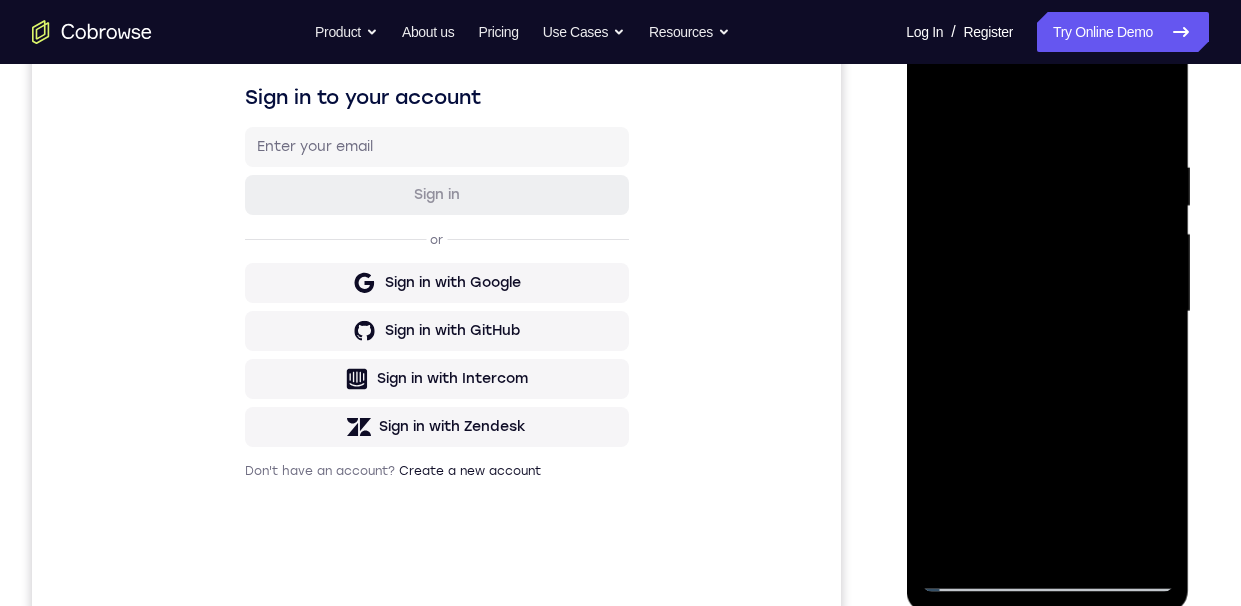 click at bounding box center [1047, 312] 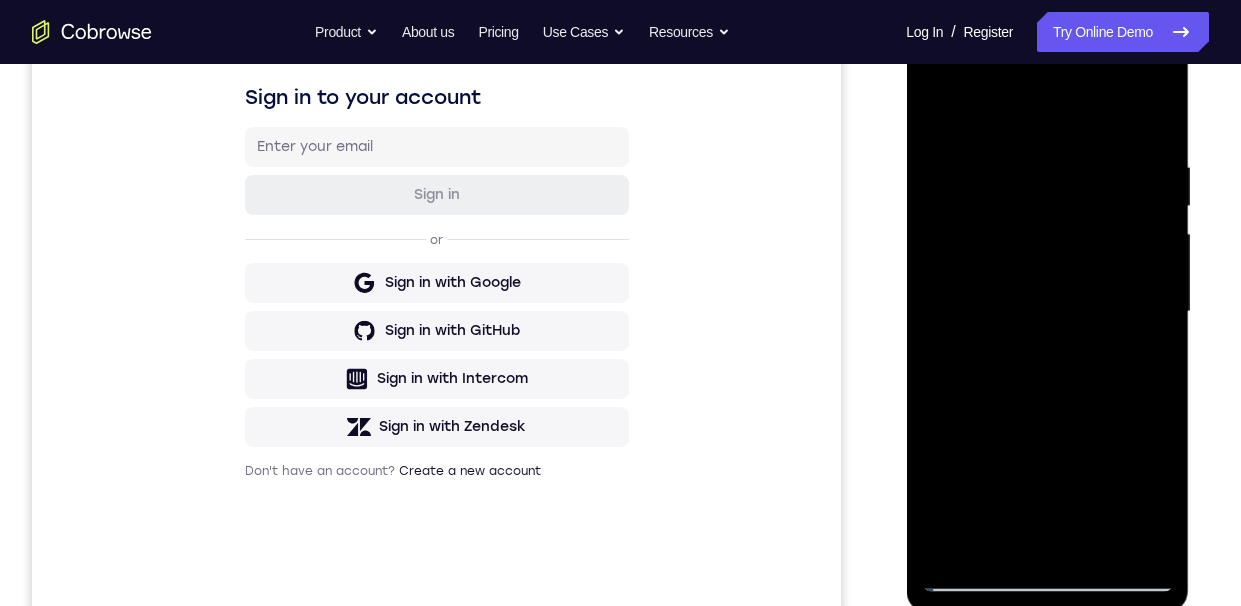 click at bounding box center (1047, 312) 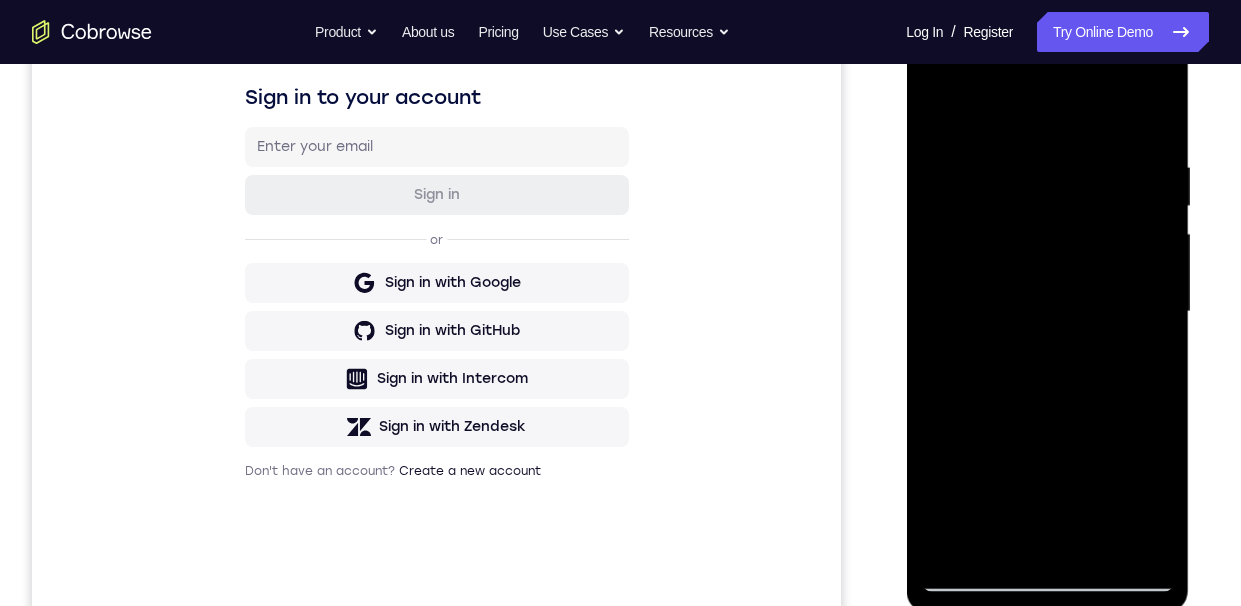 click at bounding box center [1047, 312] 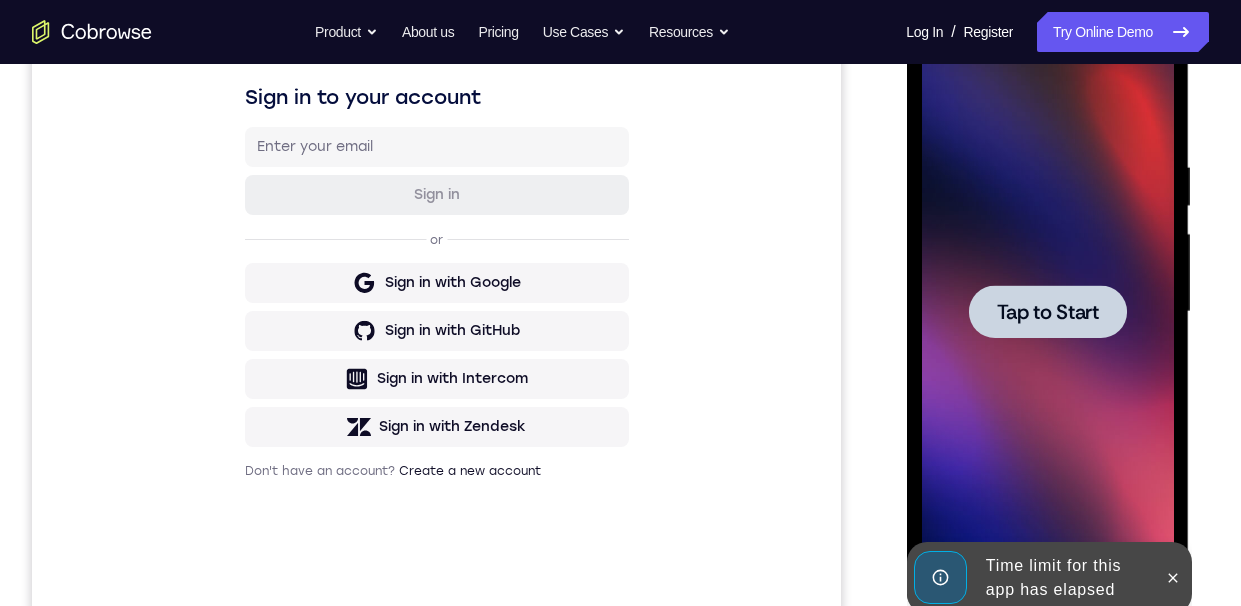 click at bounding box center (1047, 311) 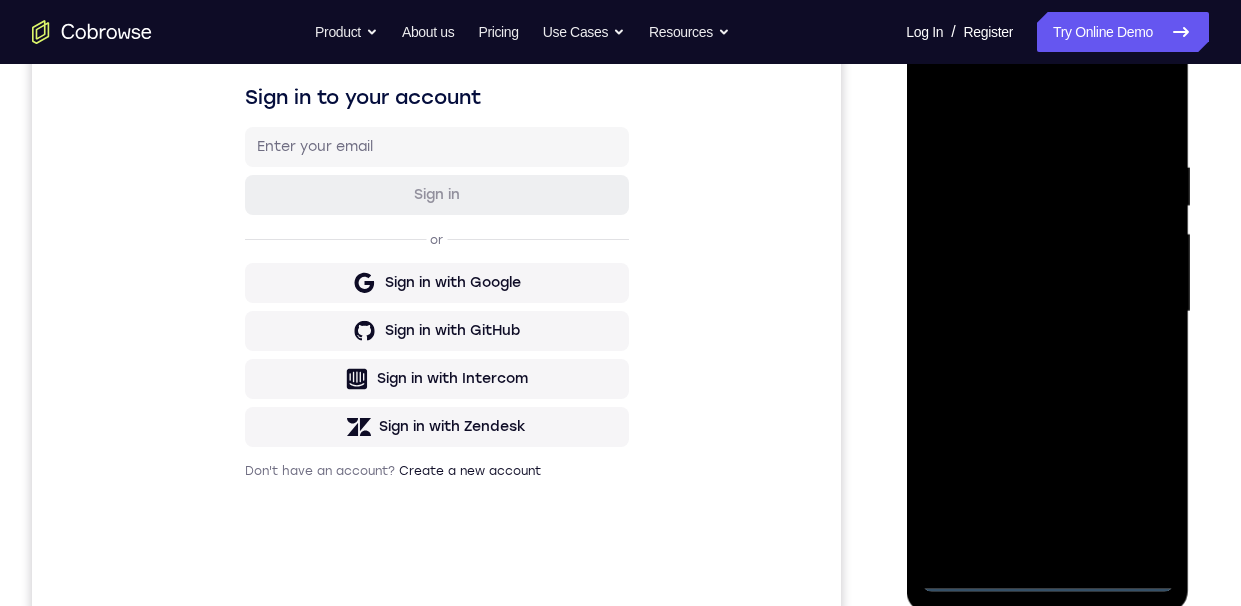 click at bounding box center [1047, 312] 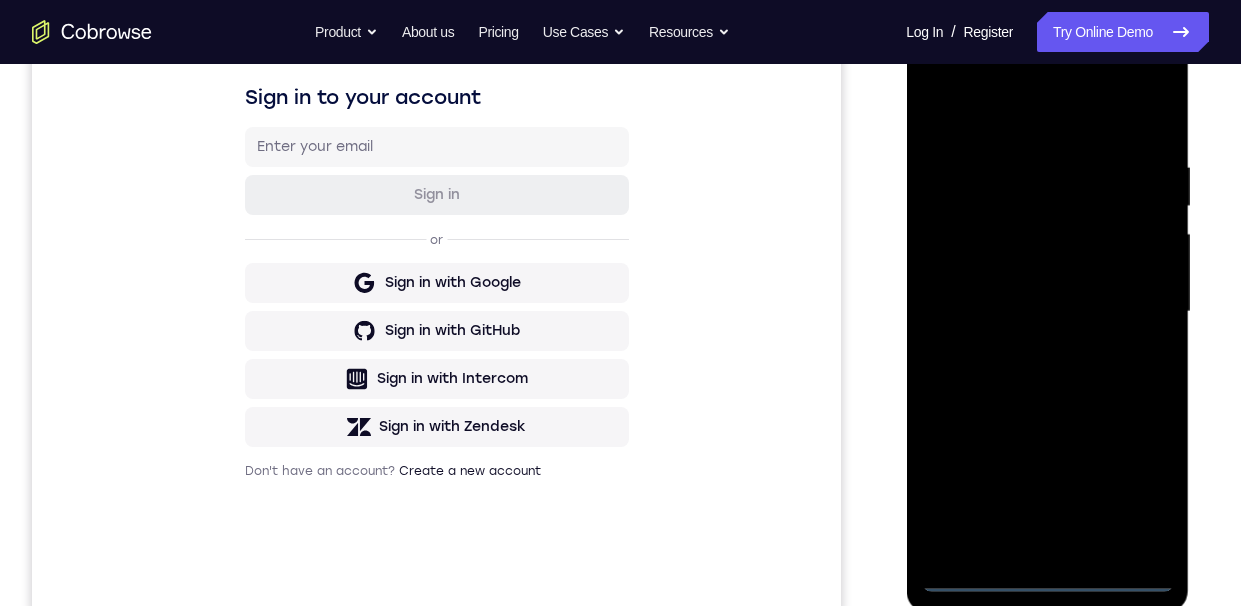 click at bounding box center (1047, 312) 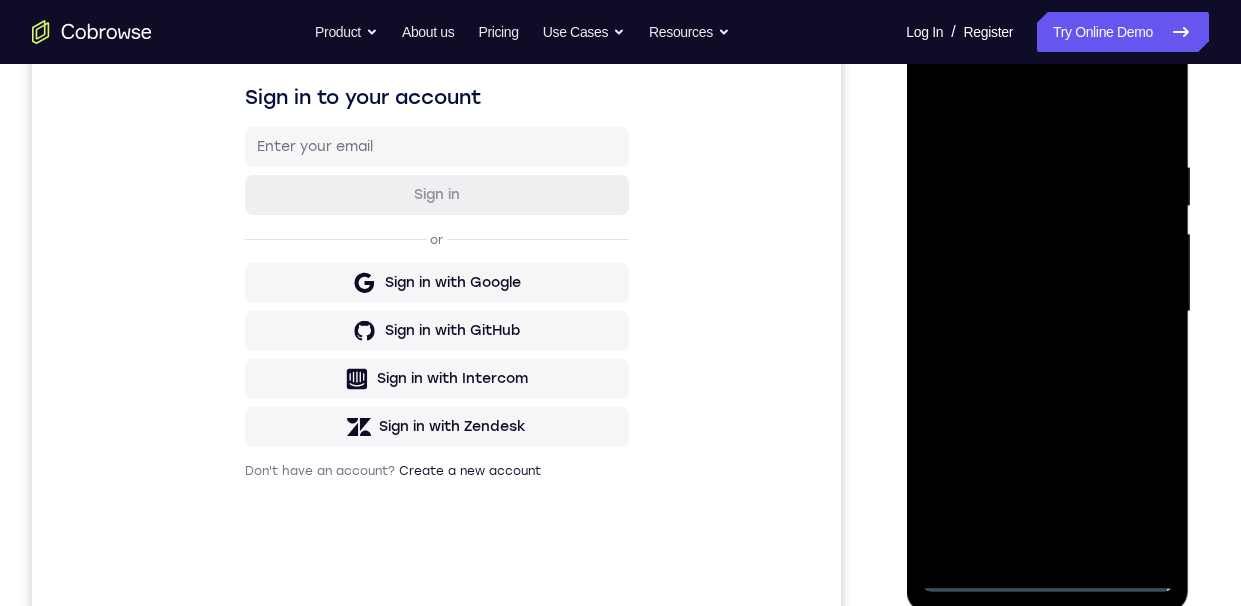 click at bounding box center [1047, 312] 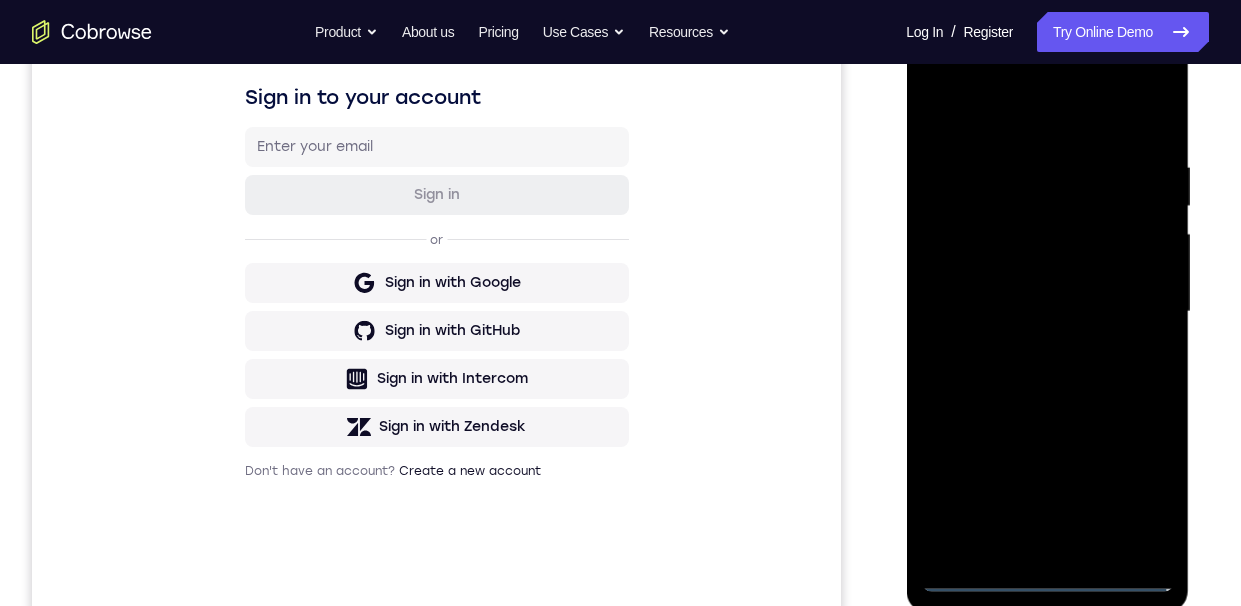 click at bounding box center (1047, 312) 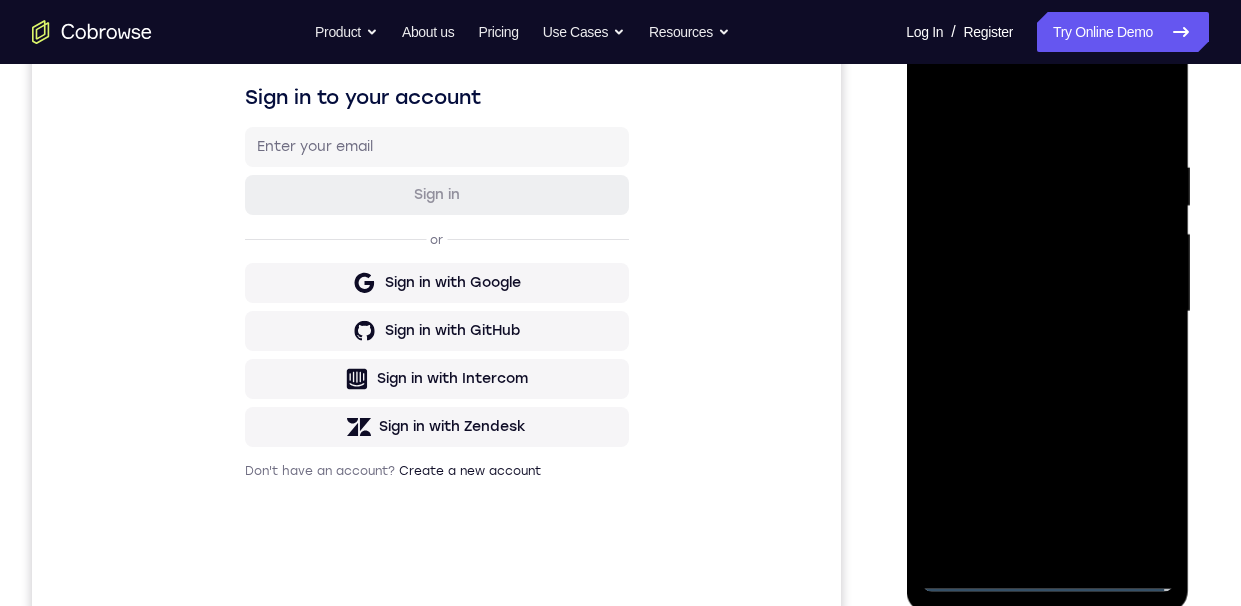 click at bounding box center (1047, 312) 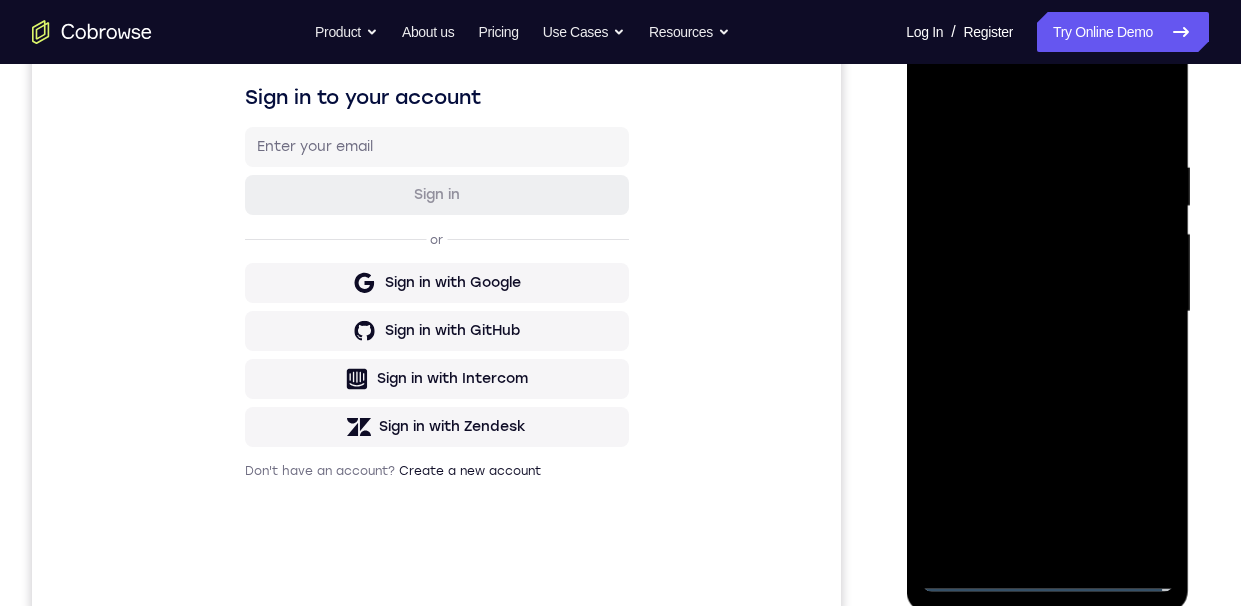 click at bounding box center (1047, 312) 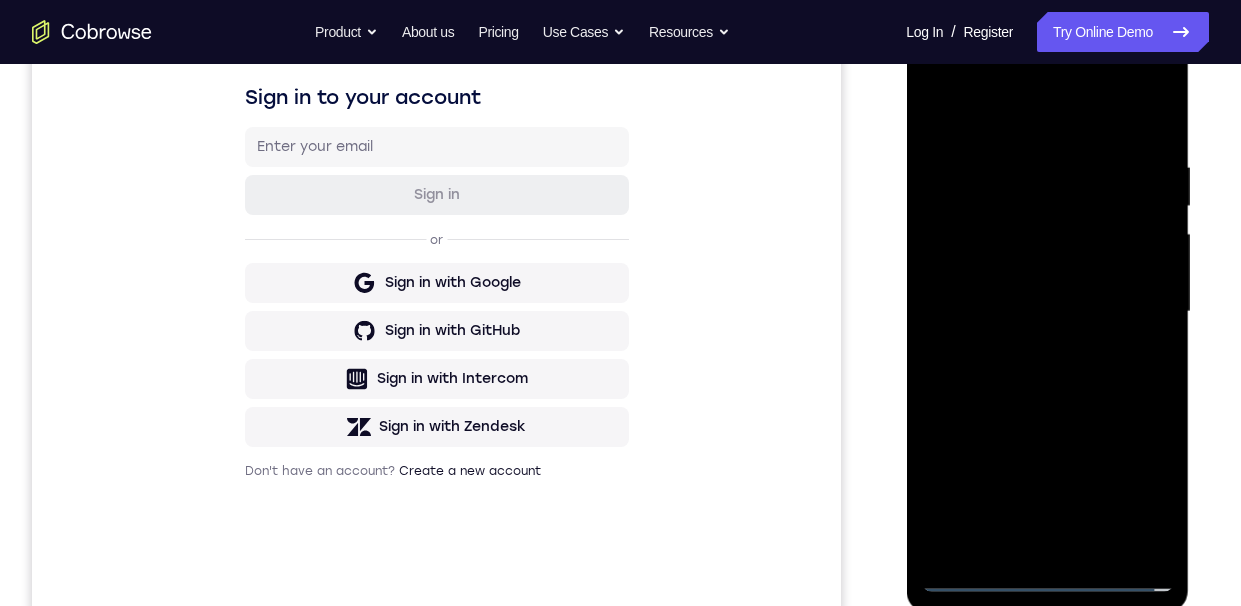 click at bounding box center (1047, 312) 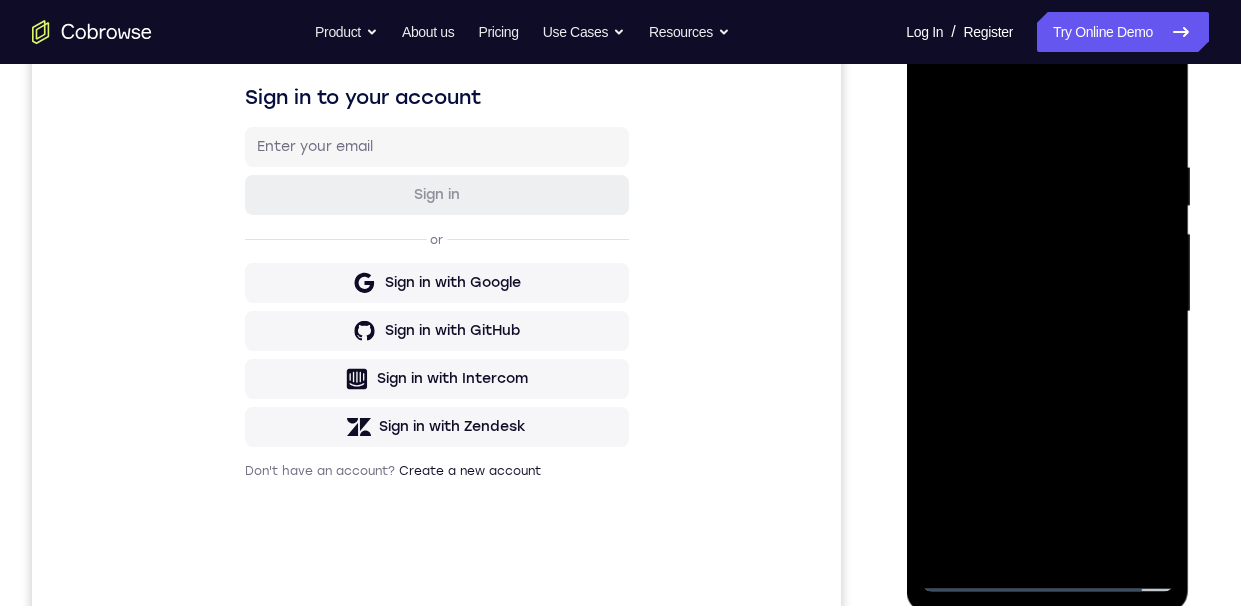 click at bounding box center [1047, 312] 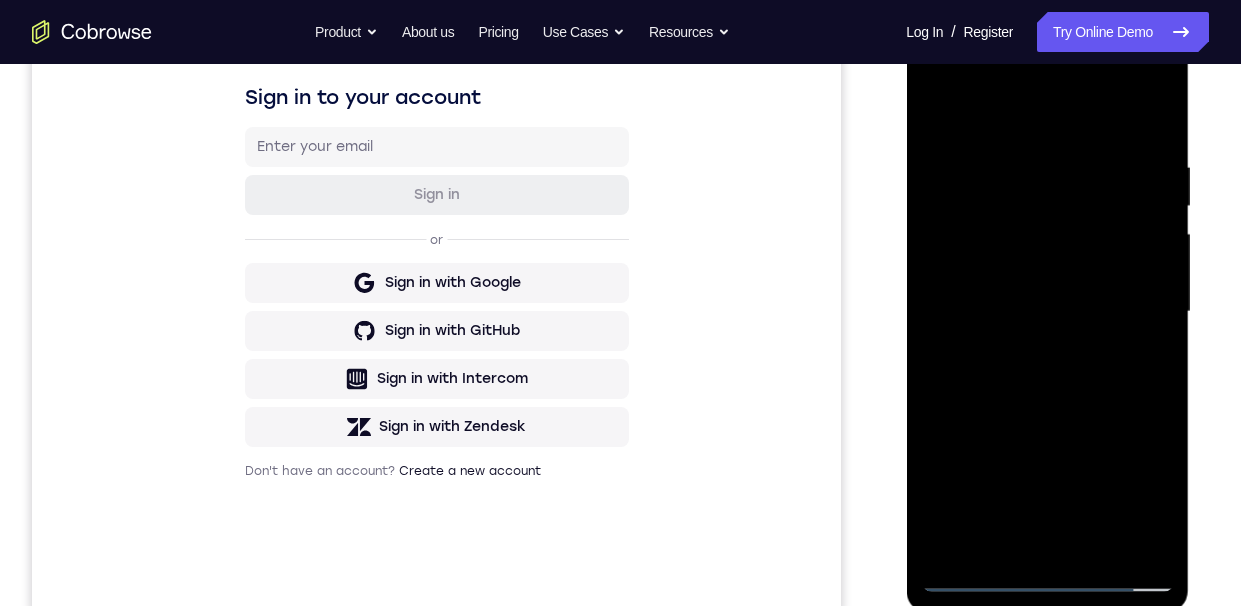 click at bounding box center [1047, 312] 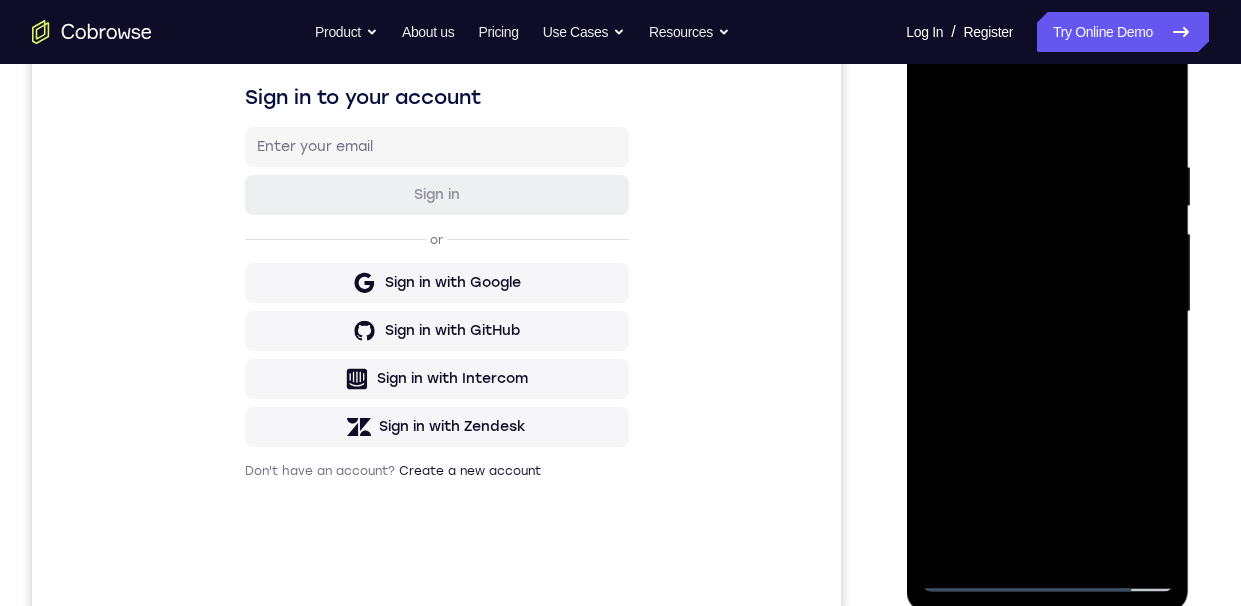 click at bounding box center (1047, 312) 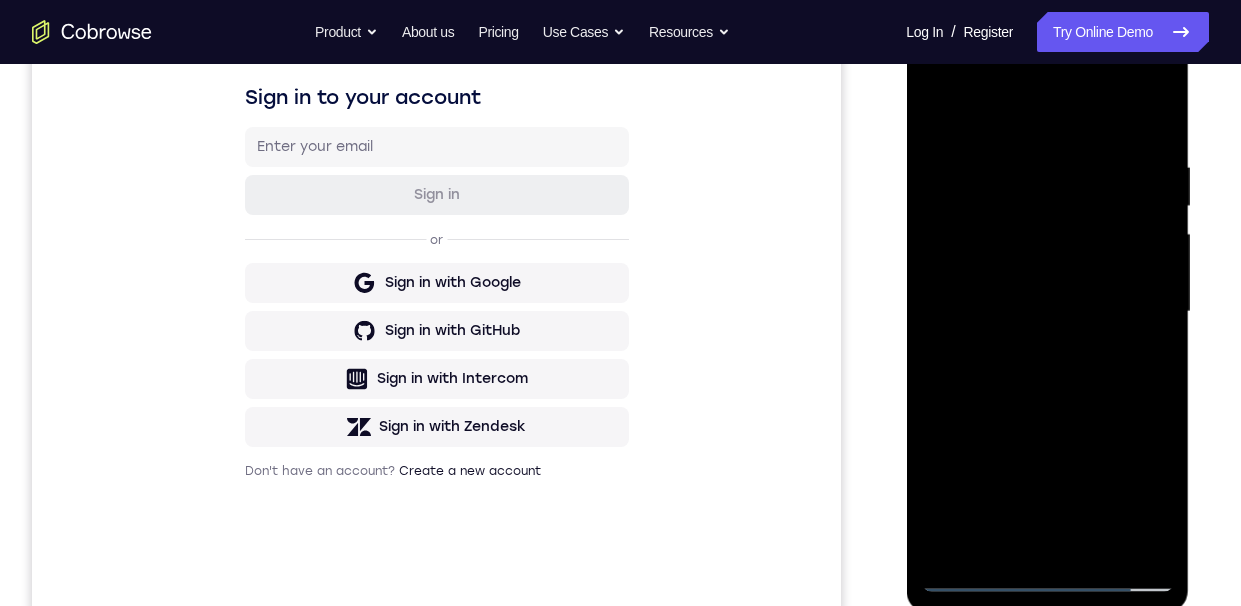 click at bounding box center [1047, 312] 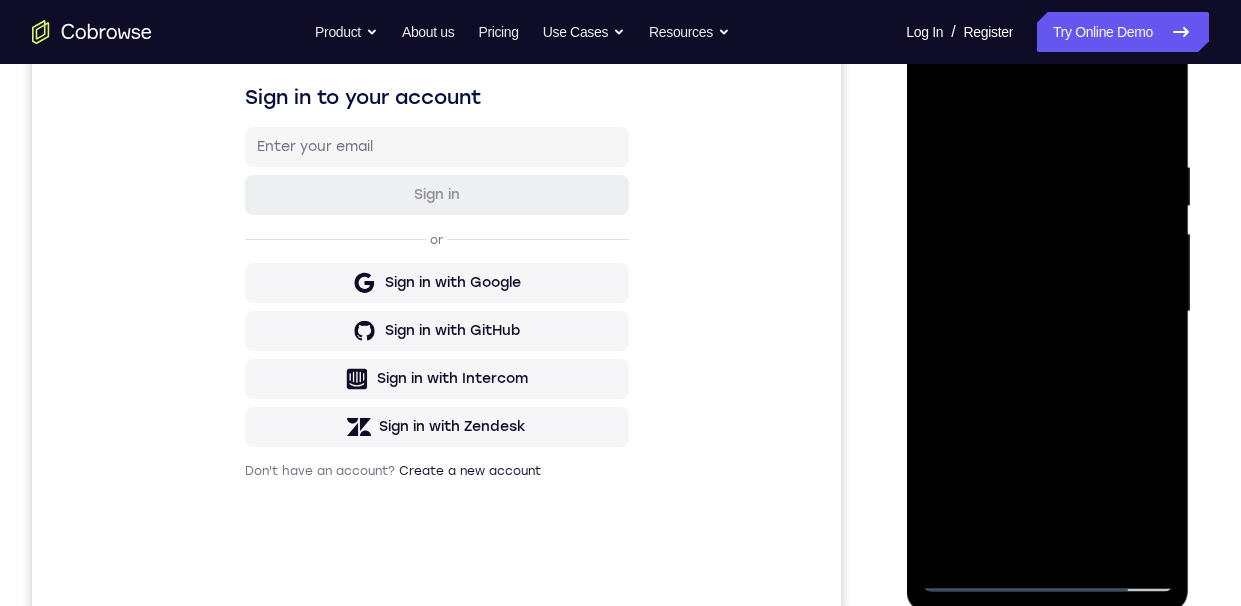 click at bounding box center (1047, 312) 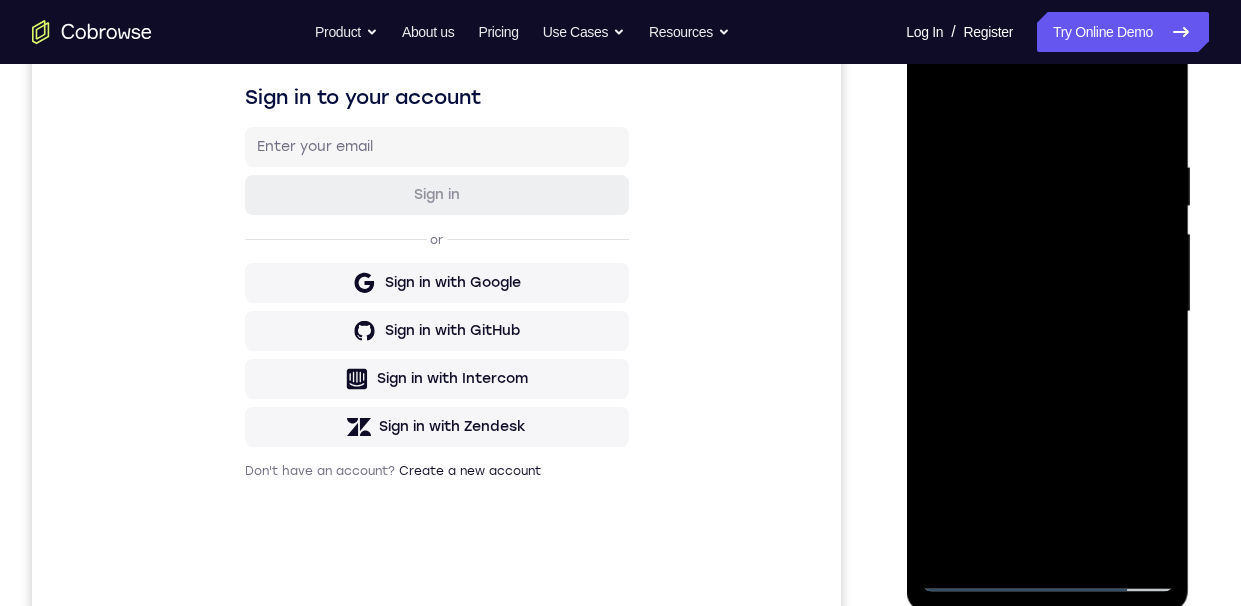 click at bounding box center [1047, 312] 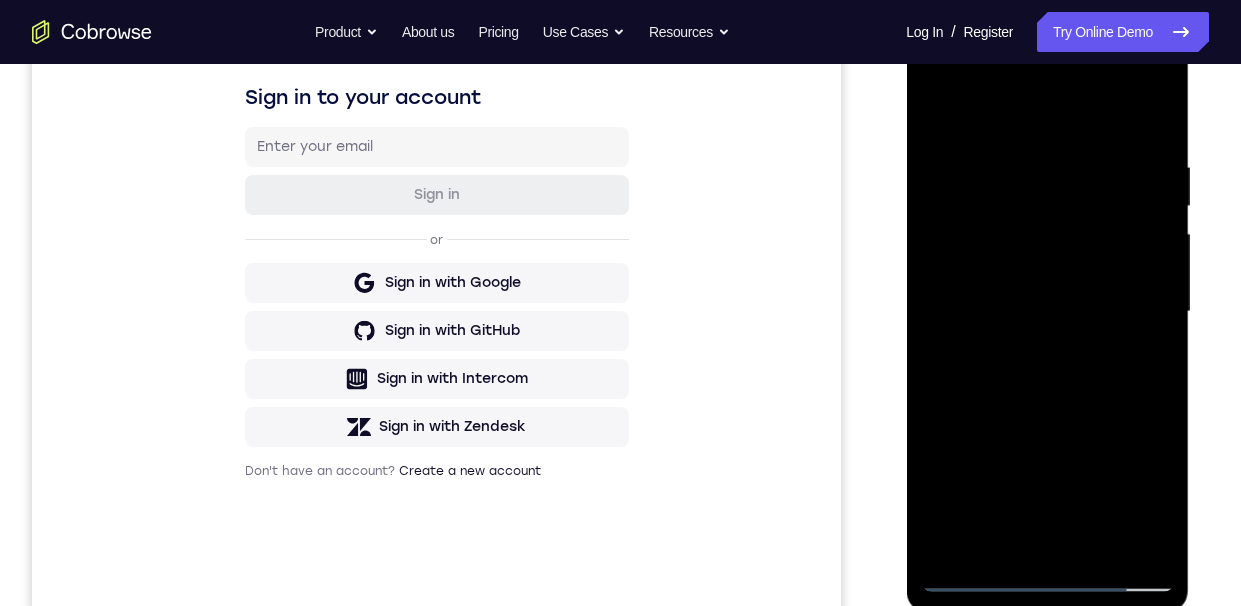 click at bounding box center [1047, 312] 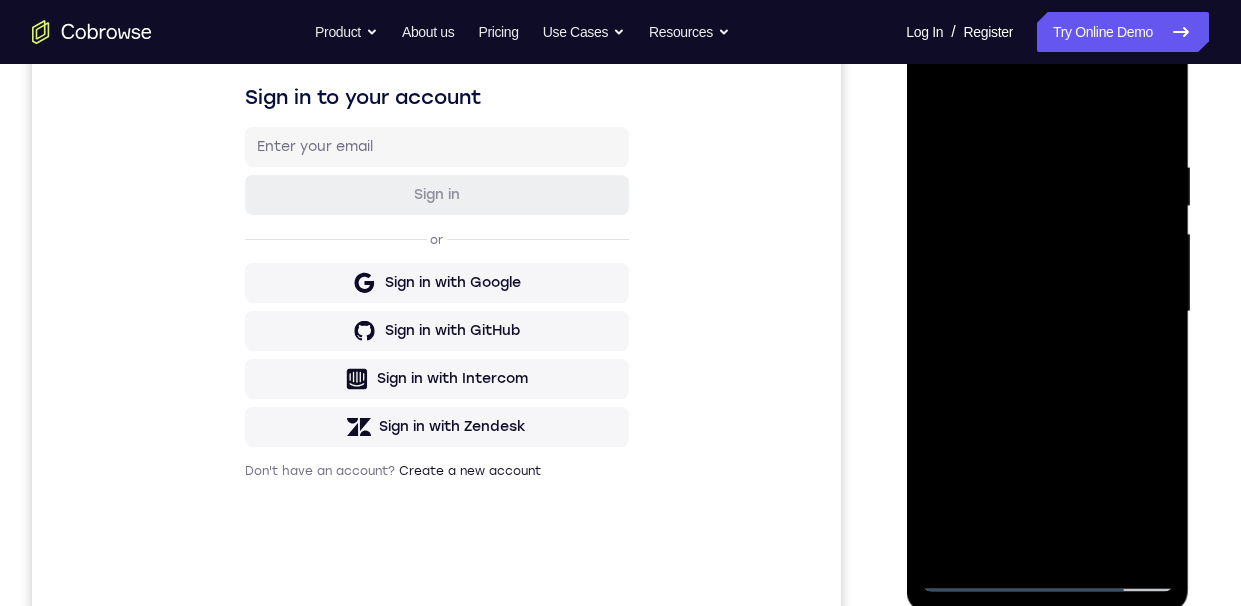 click at bounding box center [1047, 312] 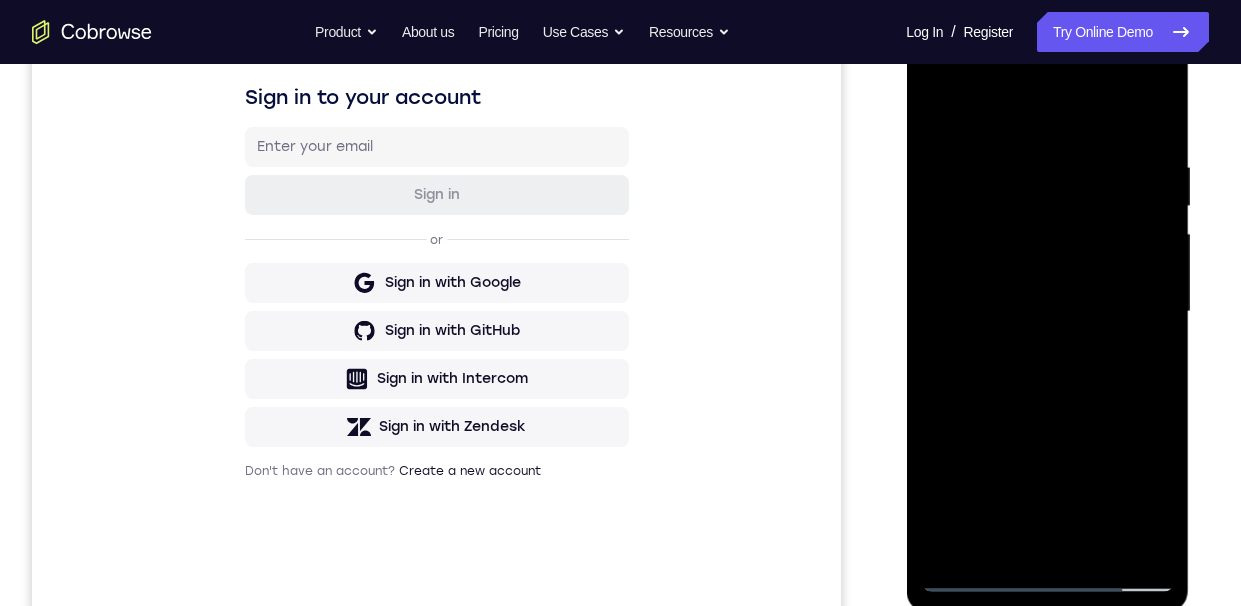 click at bounding box center (1047, 312) 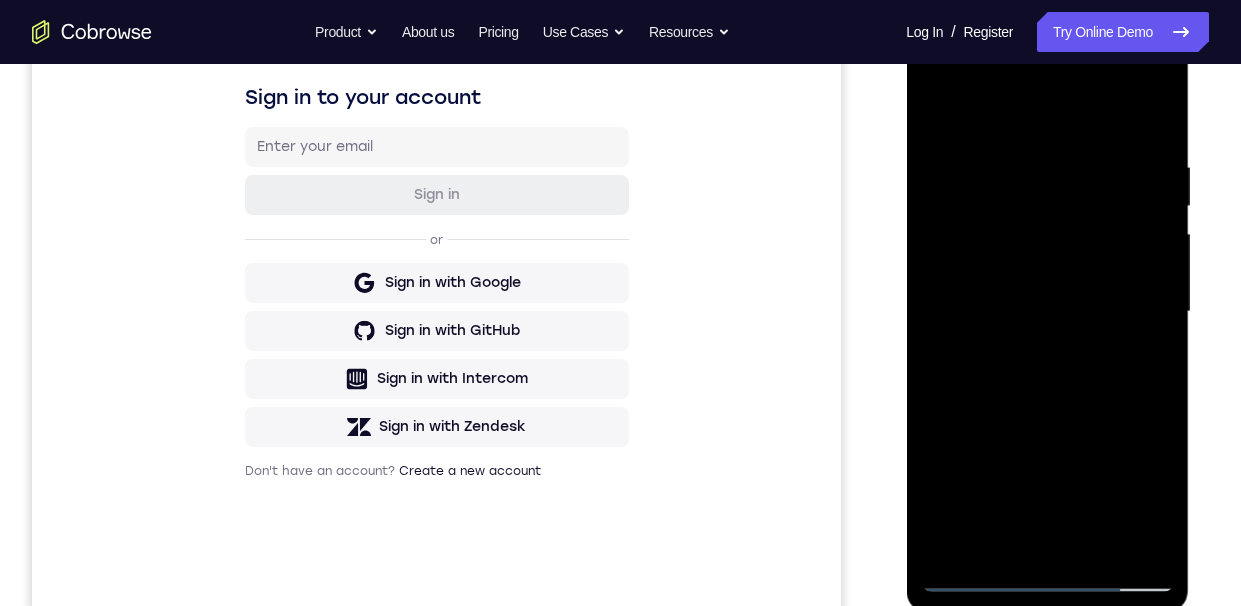 click at bounding box center [1047, 312] 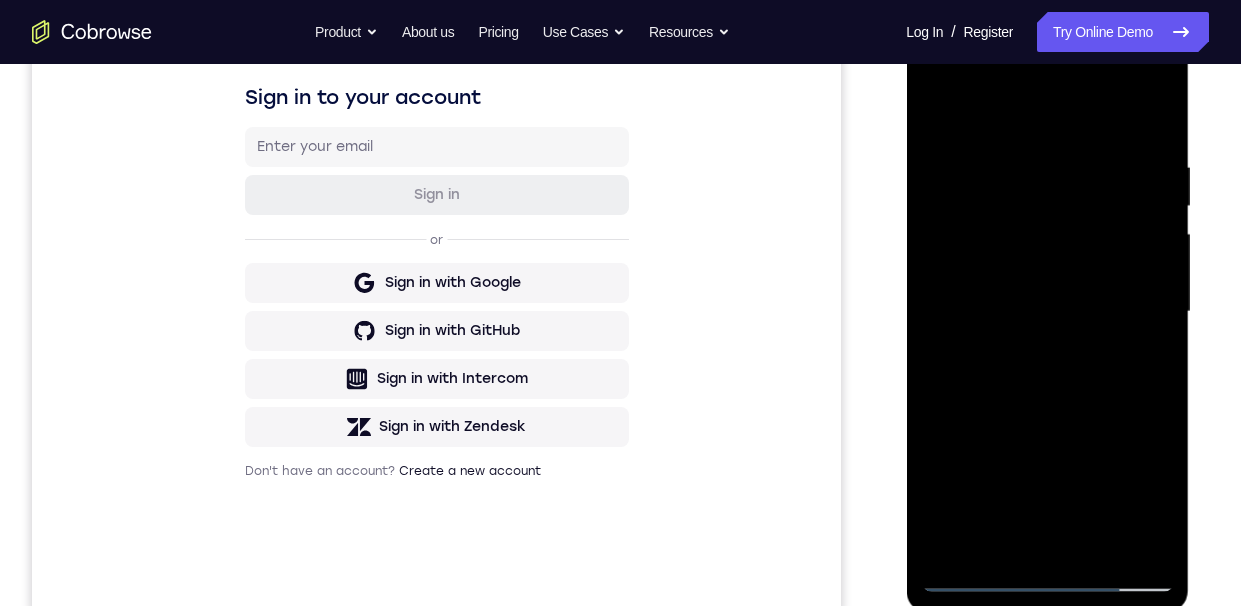 click at bounding box center [1047, 312] 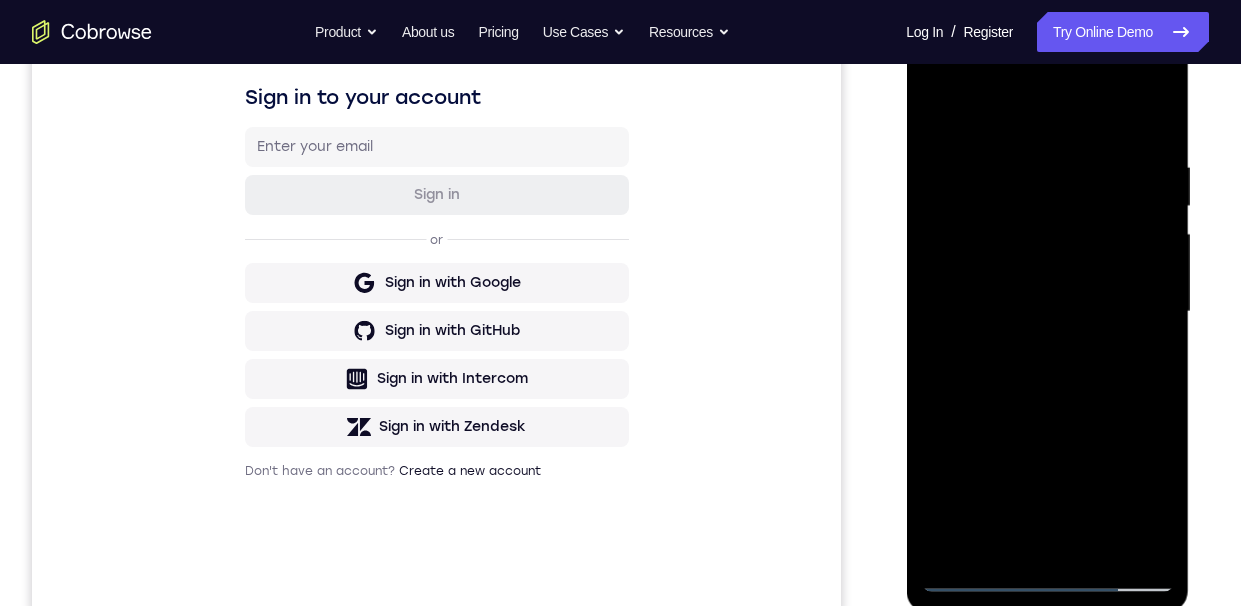 click at bounding box center (1047, 312) 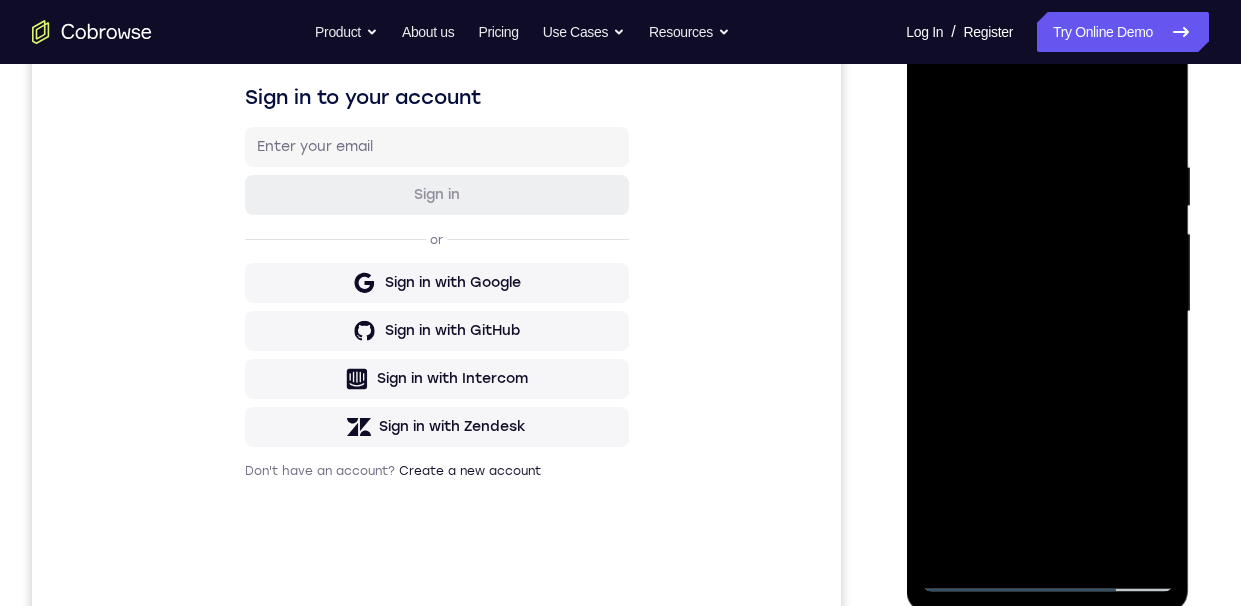 click at bounding box center [1047, 312] 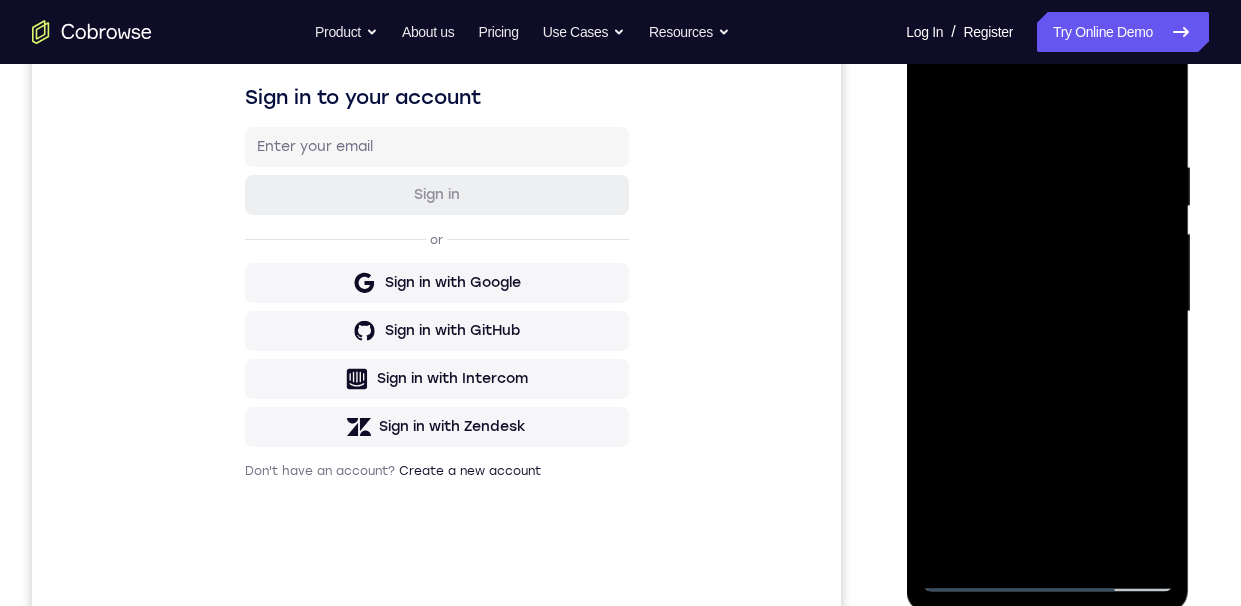 click at bounding box center (1047, 312) 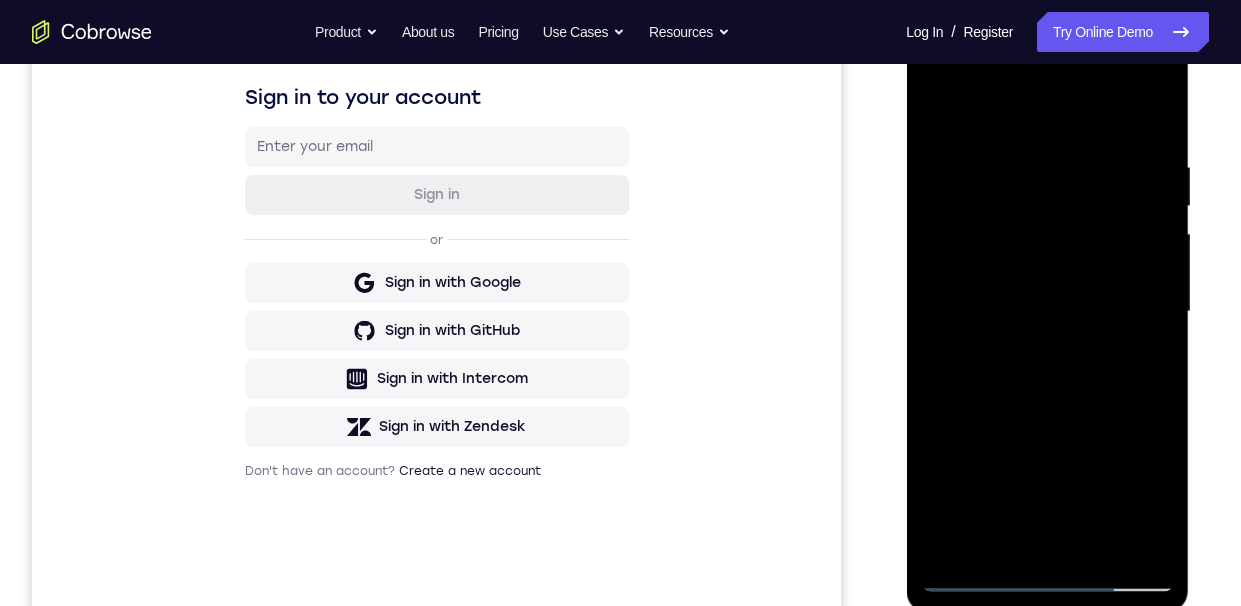 click at bounding box center [1047, 312] 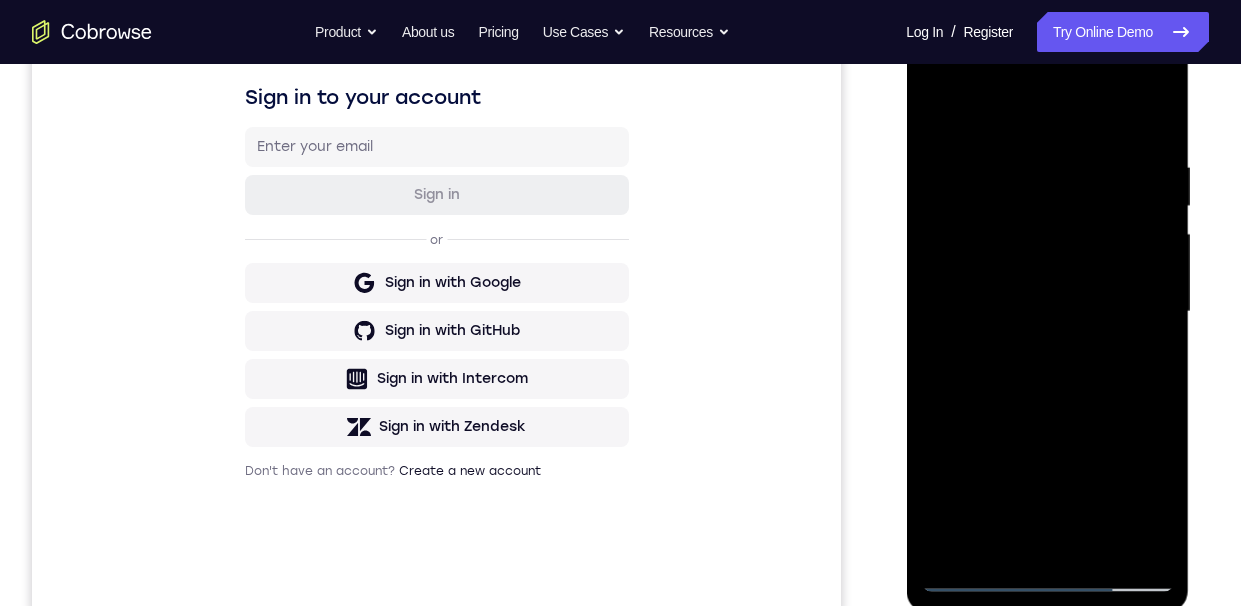 click at bounding box center [1047, 312] 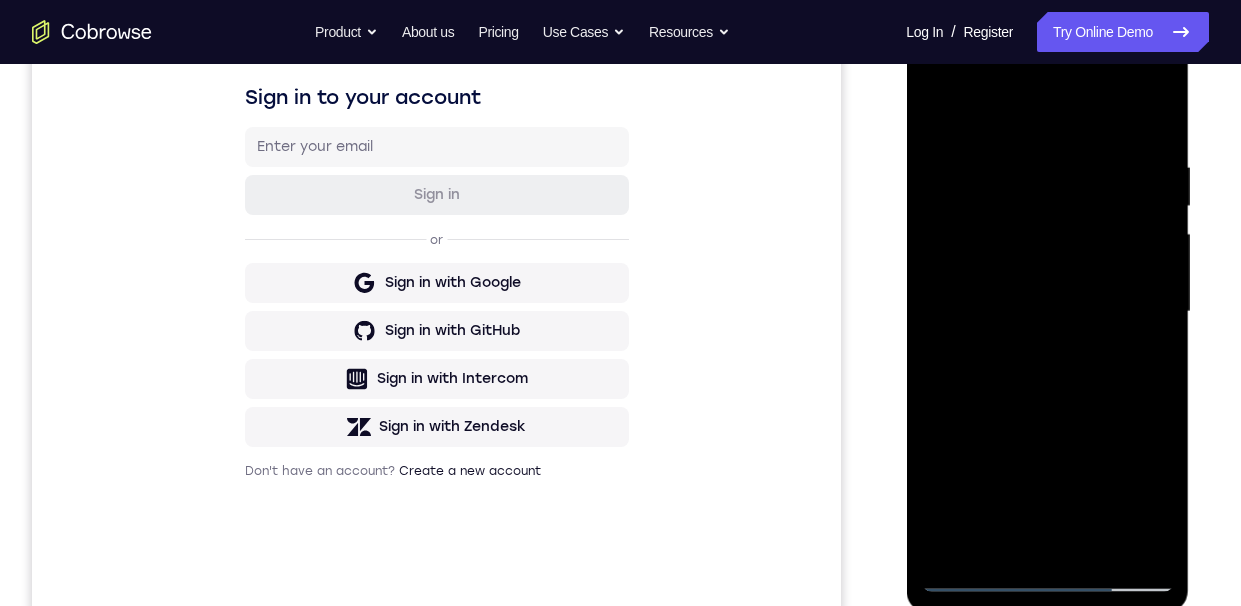 click at bounding box center [1047, 312] 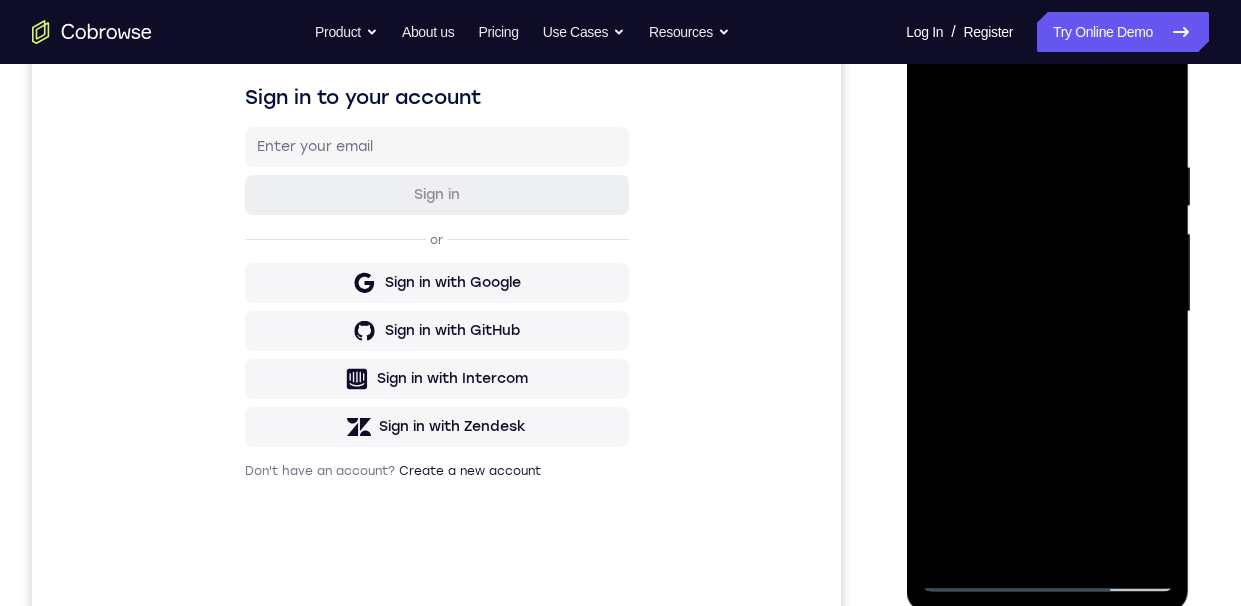 click at bounding box center [1047, 312] 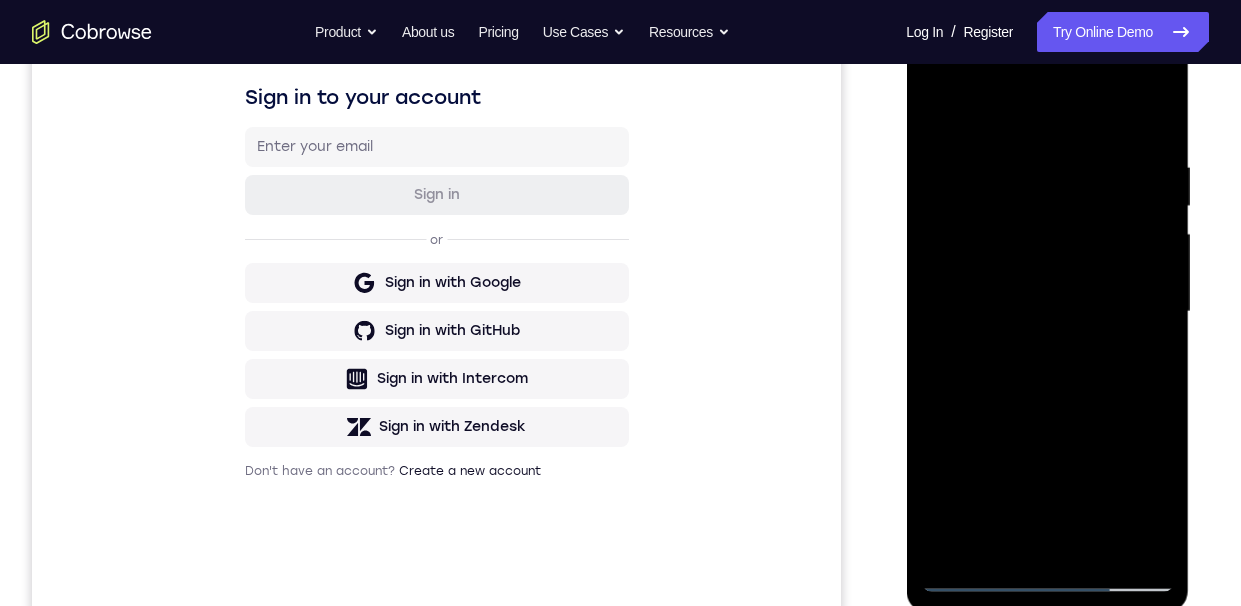 click at bounding box center (1047, 312) 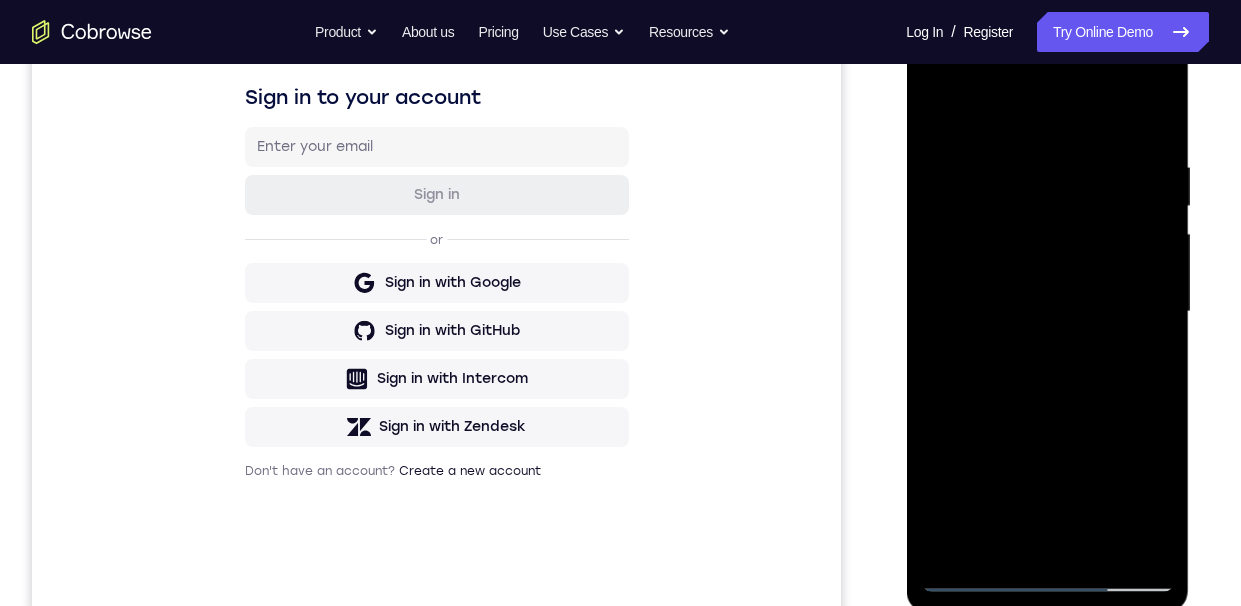 click at bounding box center (1047, 312) 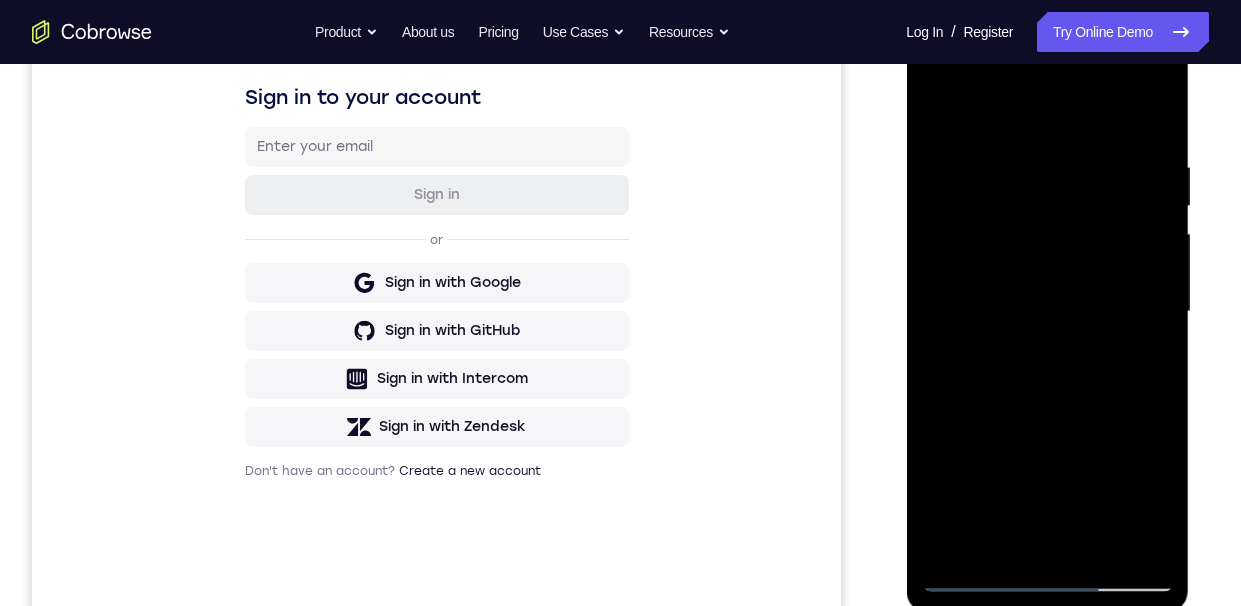 click at bounding box center (1047, 312) 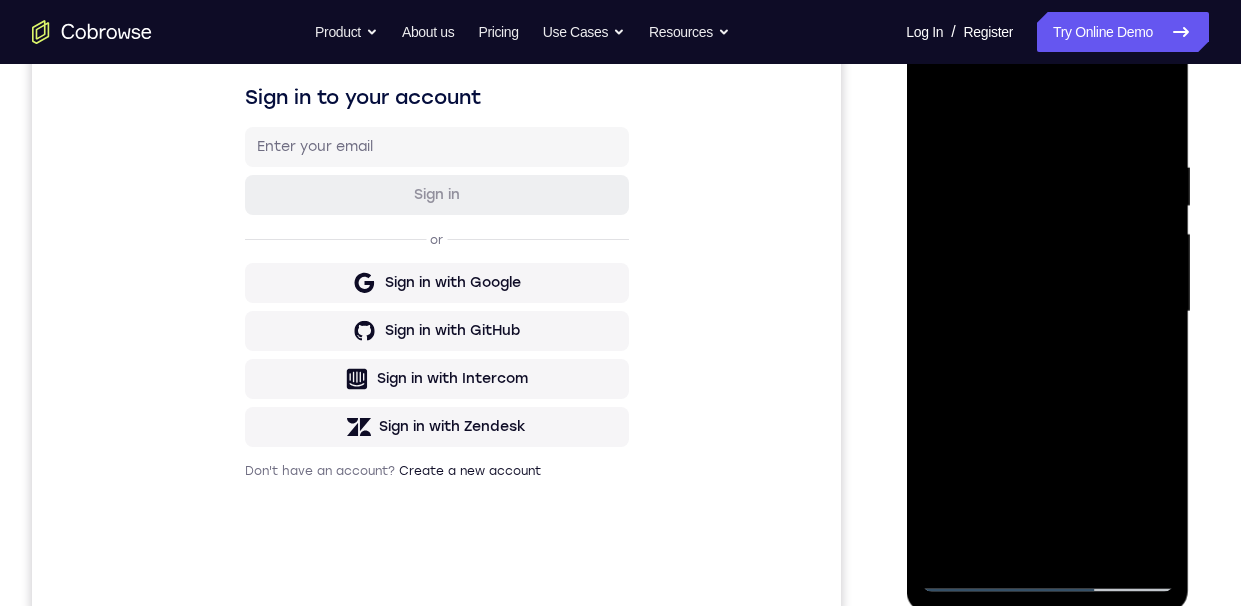 click at bounding box center (1047, 312) 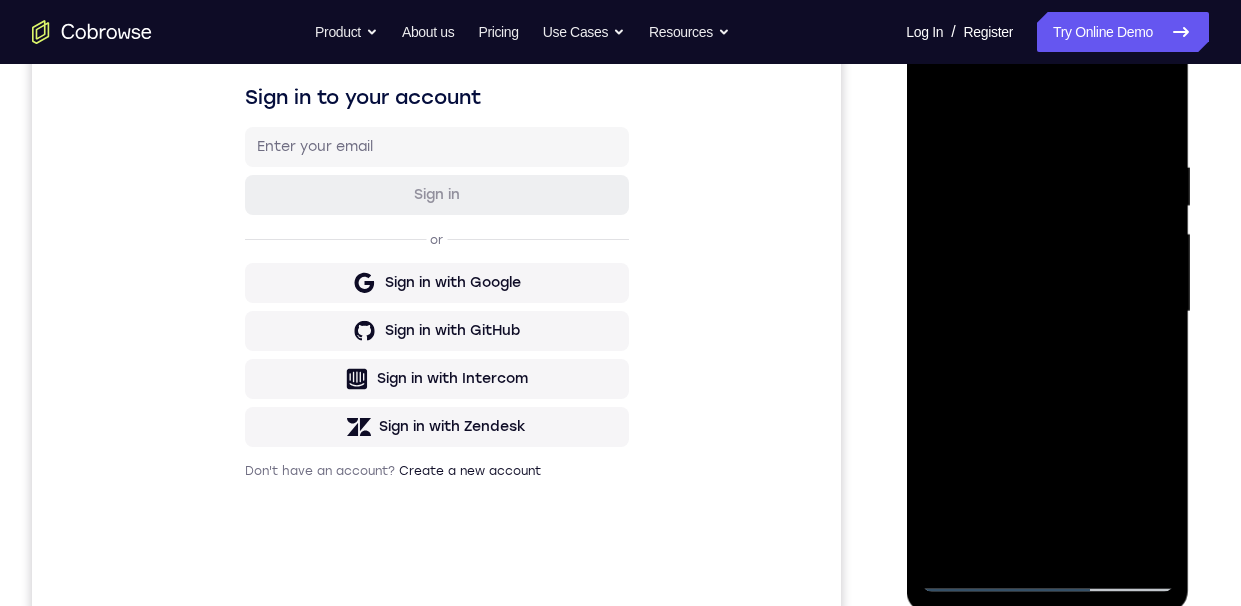 click at bounding box center (1047, 312) 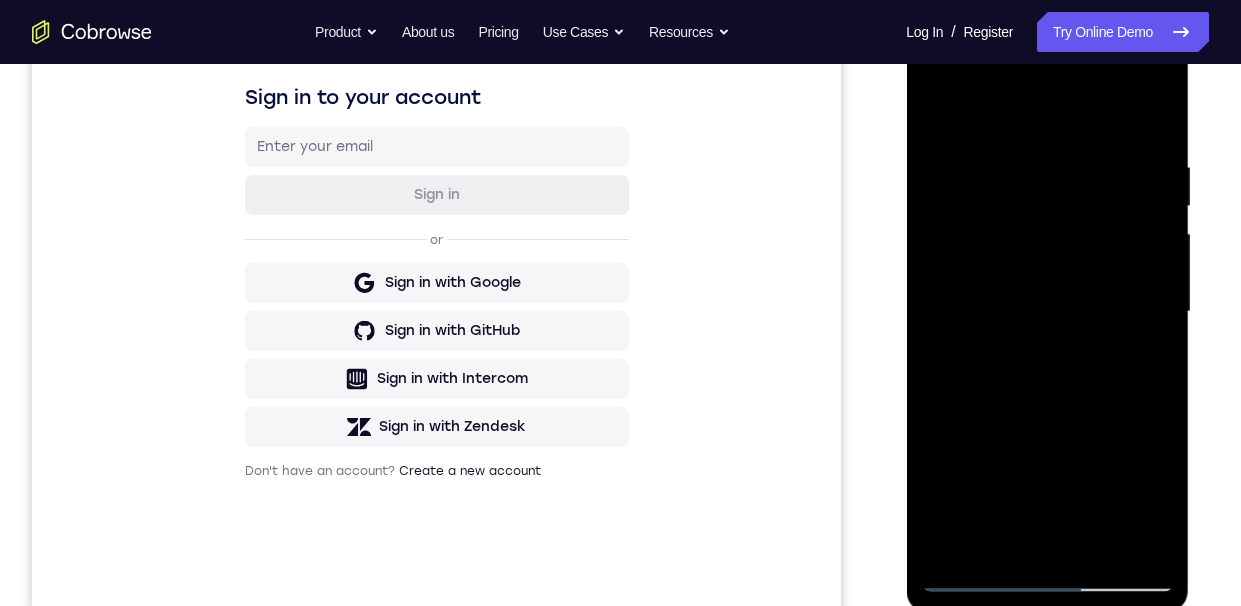 click at bounding box center [1047, 312] 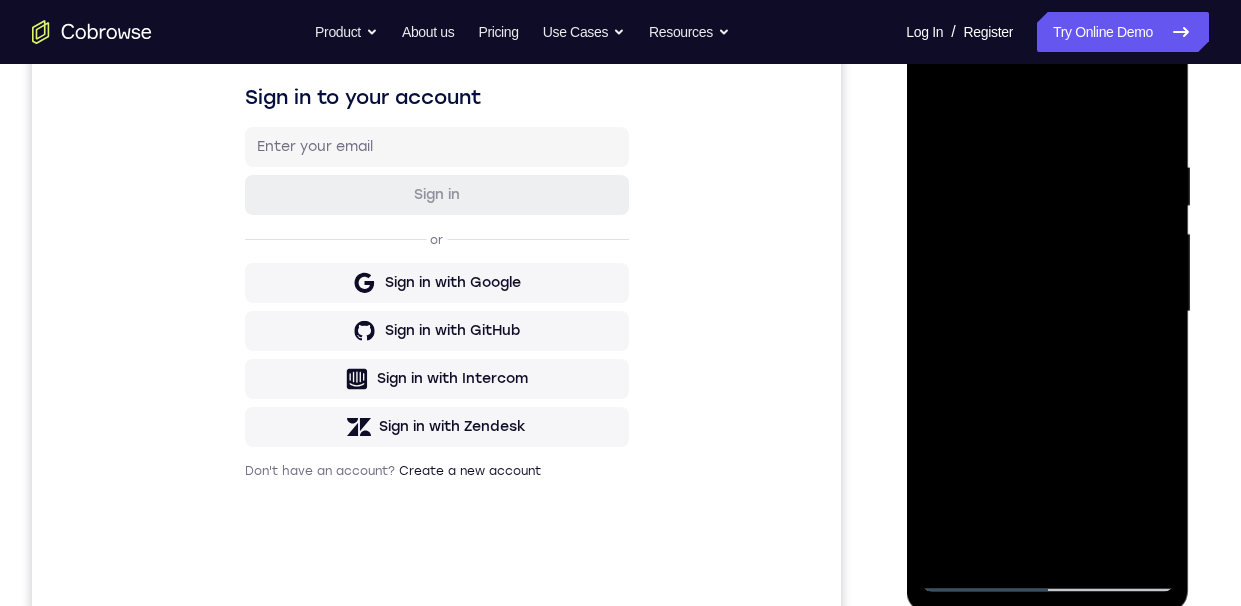 click at bounding box center [1047, 312] 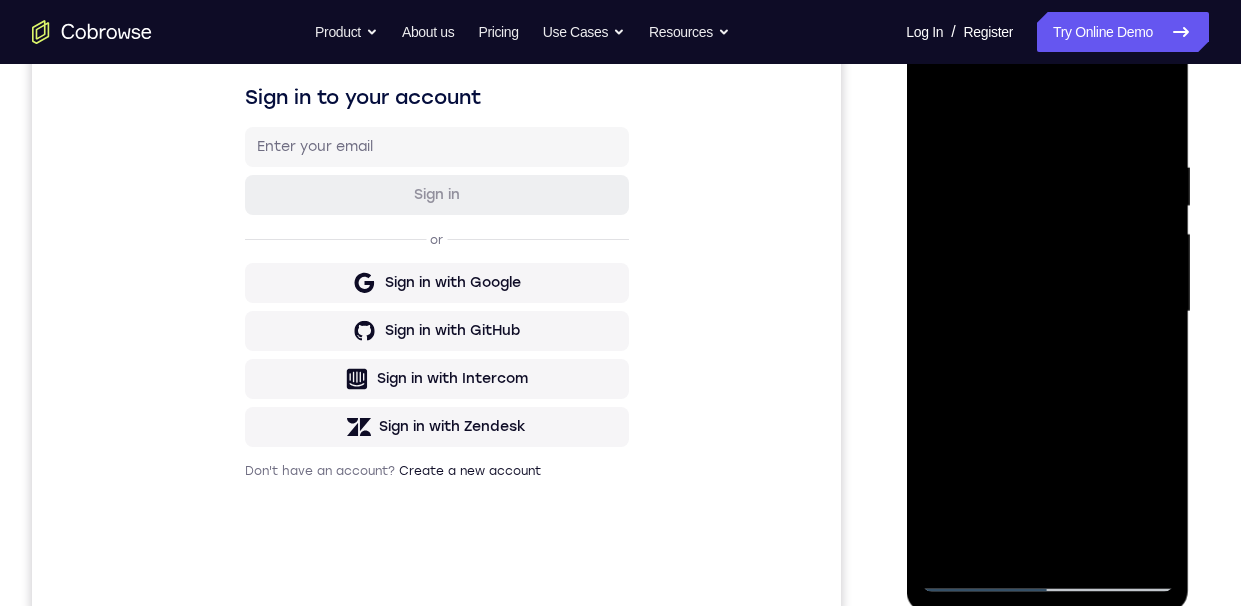 click at bounding box center (1047, 312) 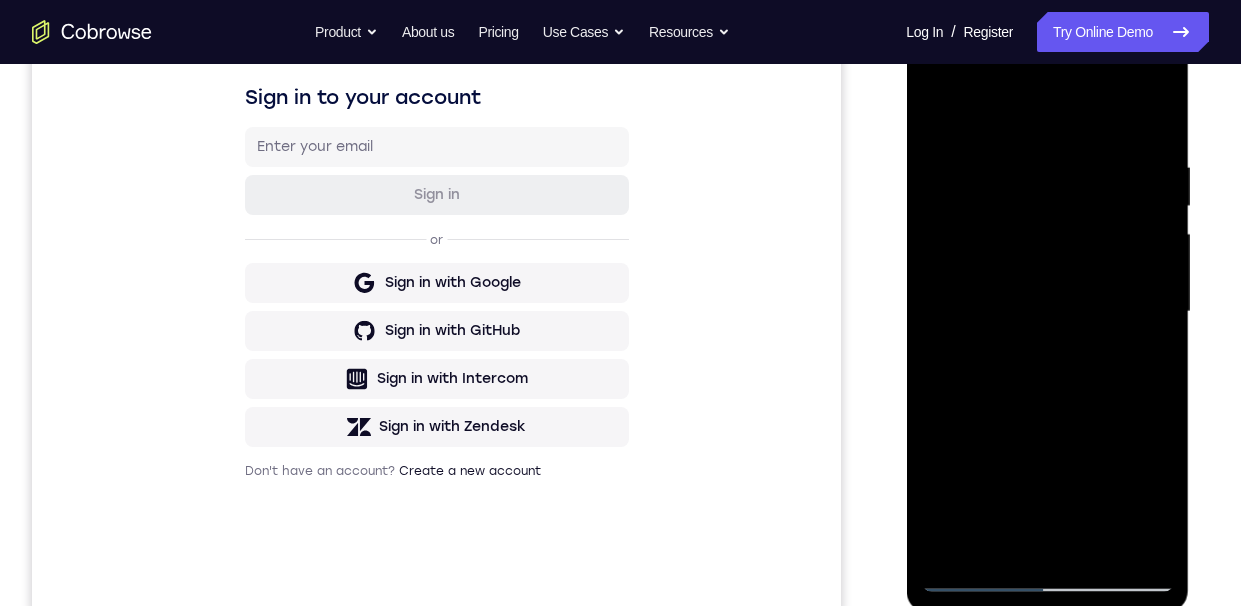 click at bounding box center (1047, 312) 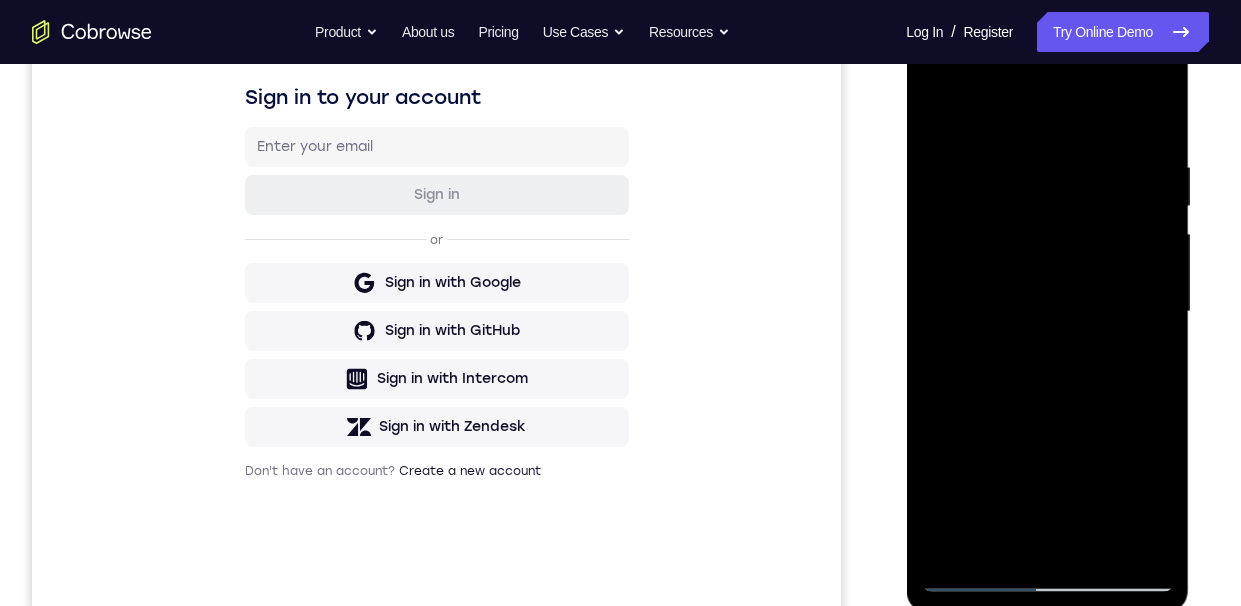 click at bounding box center (1047, 312) 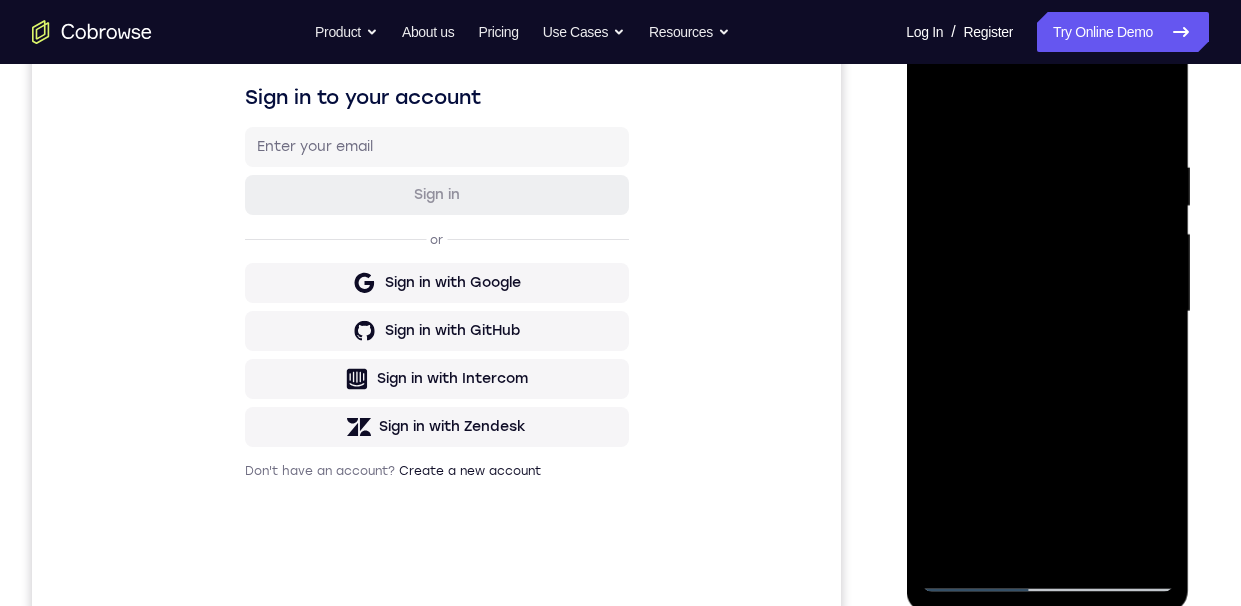 click at bounding box center [1047, 312] 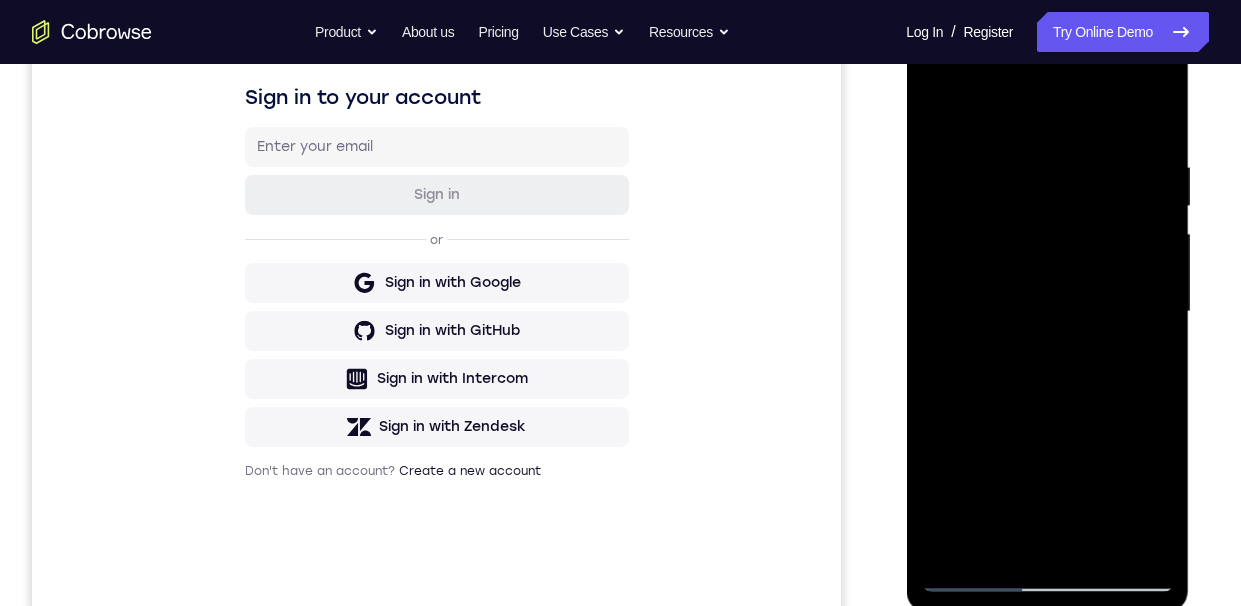 click at bounding box center [1047, 312] 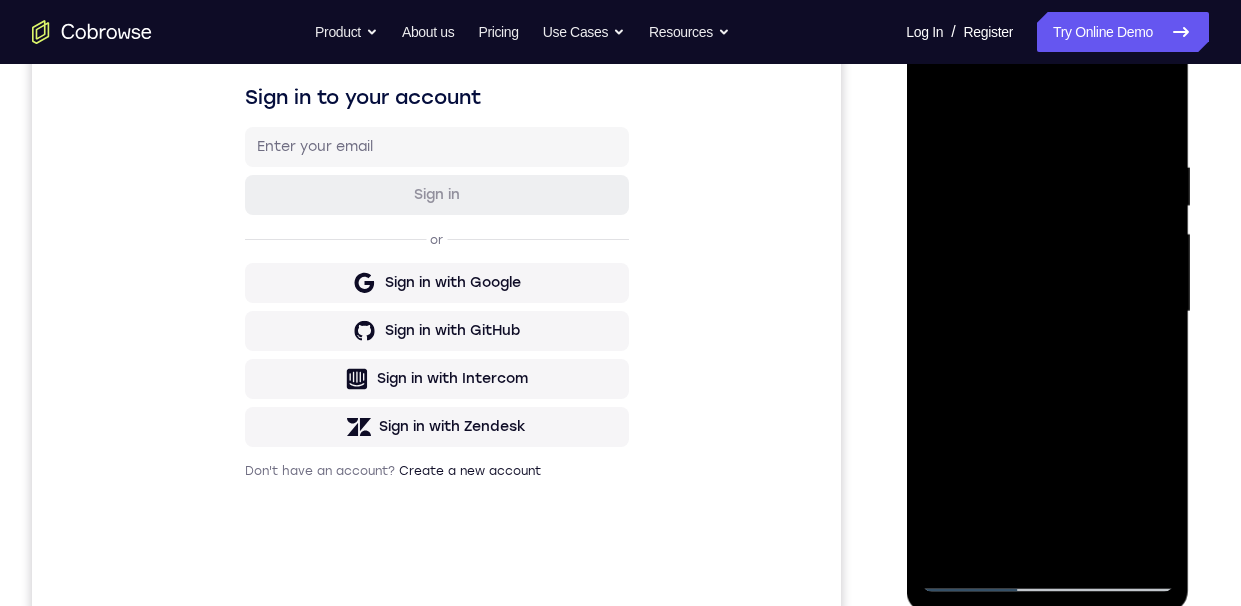 click at bounding box center [1047, 312] 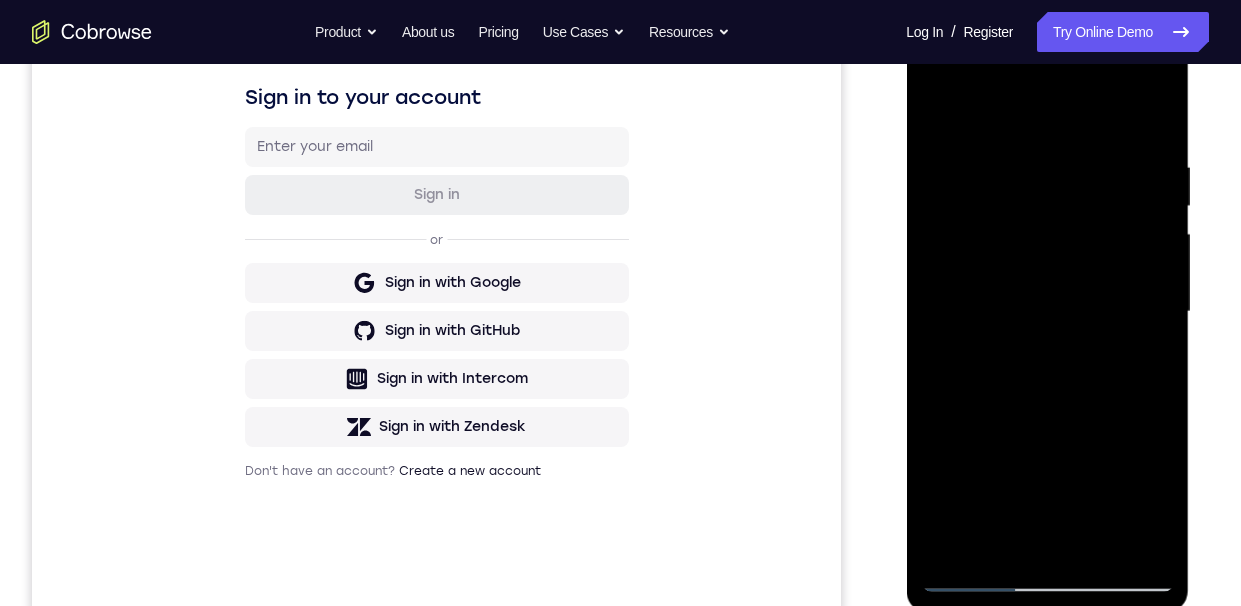 click at bounding box center [1047, 312] 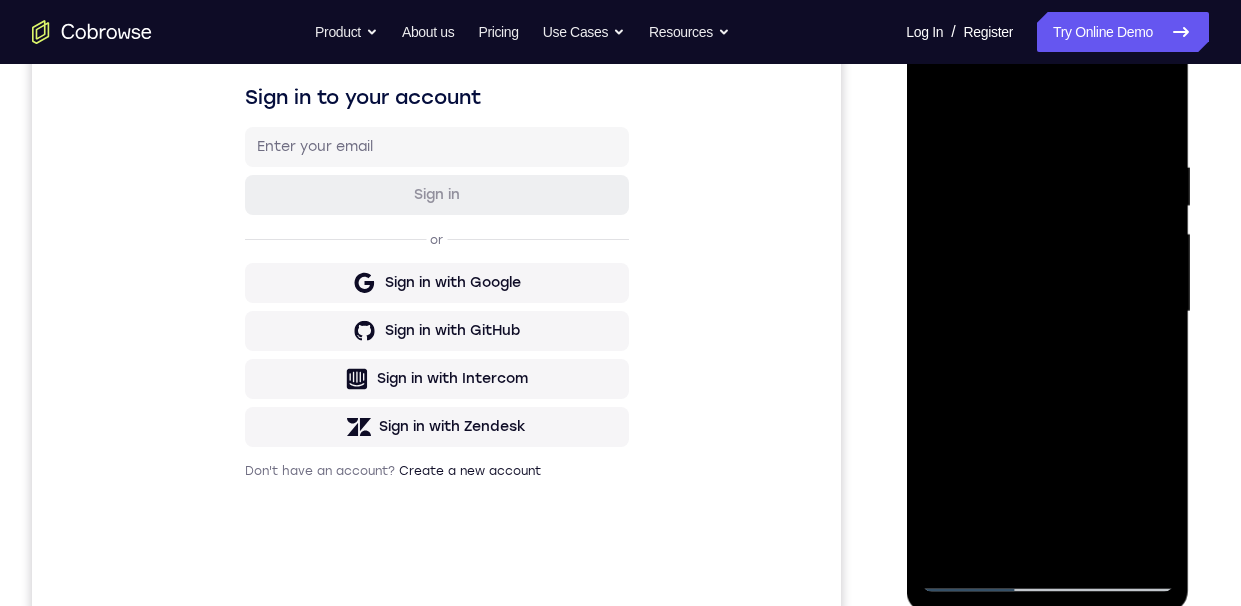 click at bounding box center (1047, 312) 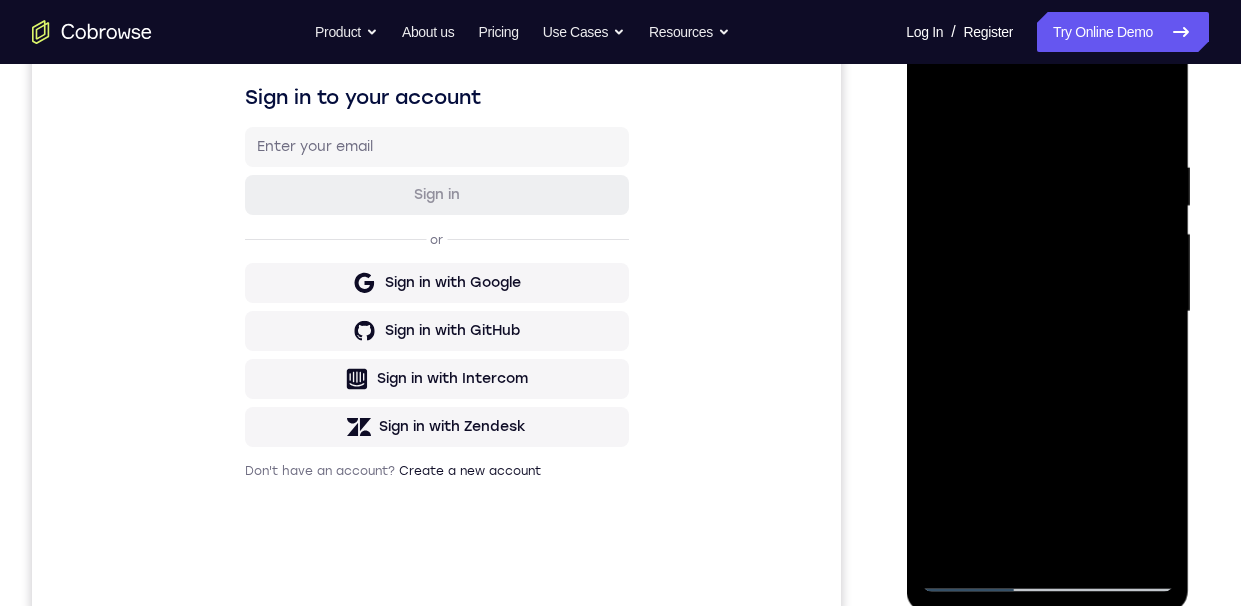 click at bounding box center [1047, 312] 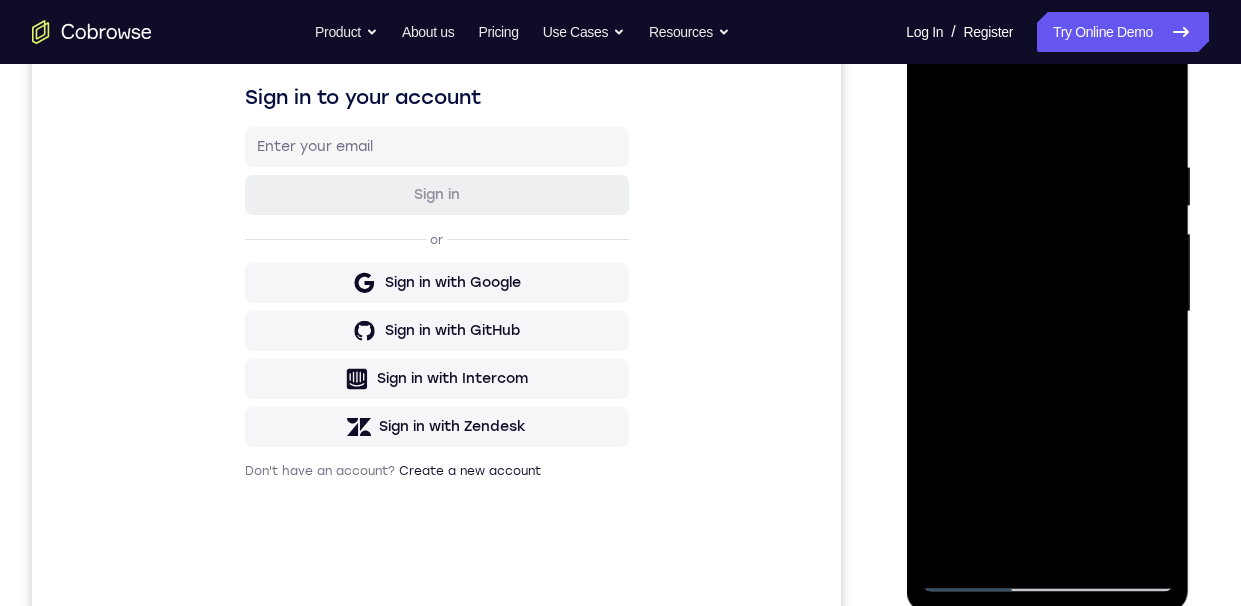 click at bounding box center [1047, 312] 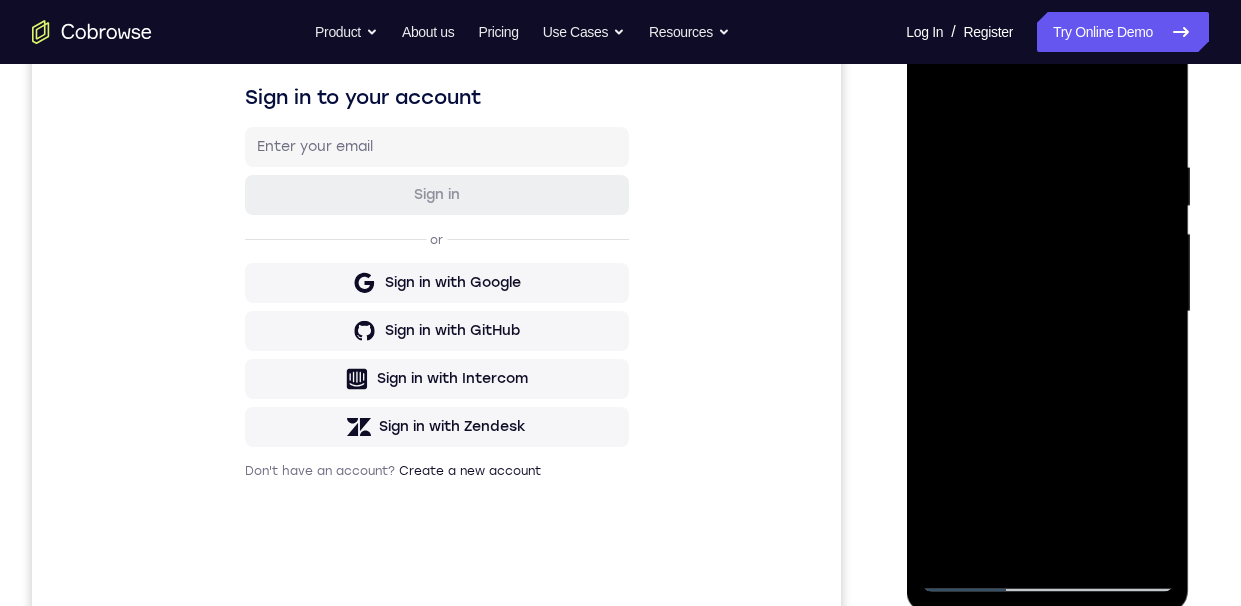 click at bounding box center (1047, 312) 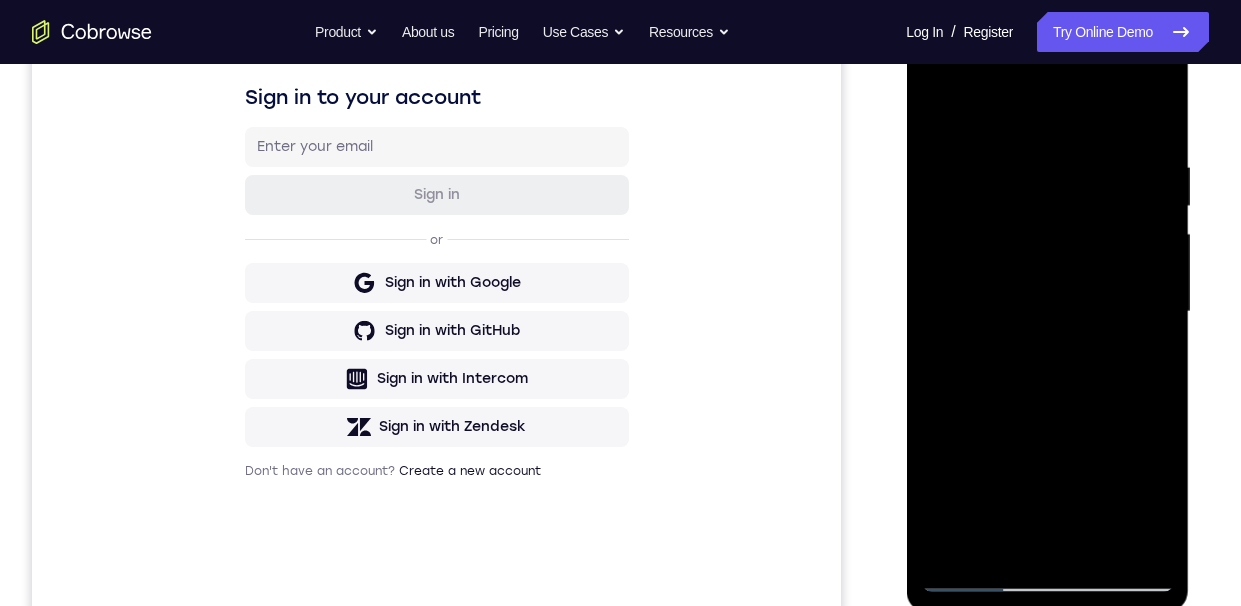 click at bounding box center [1047, 312] 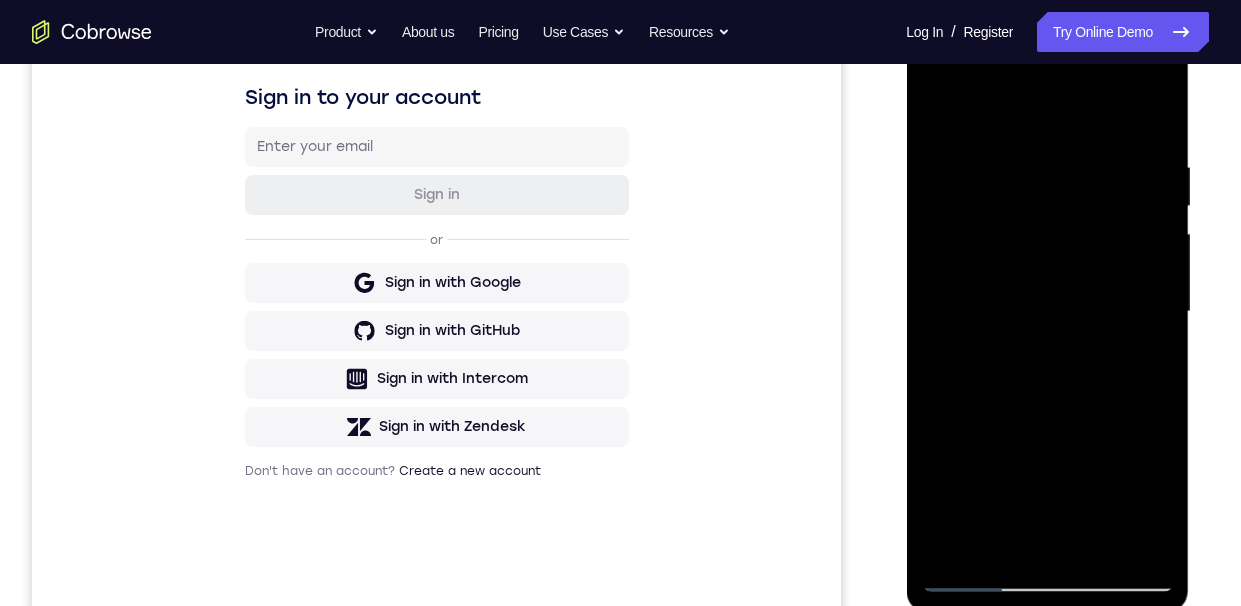 click at bounding box center [1047, 312] 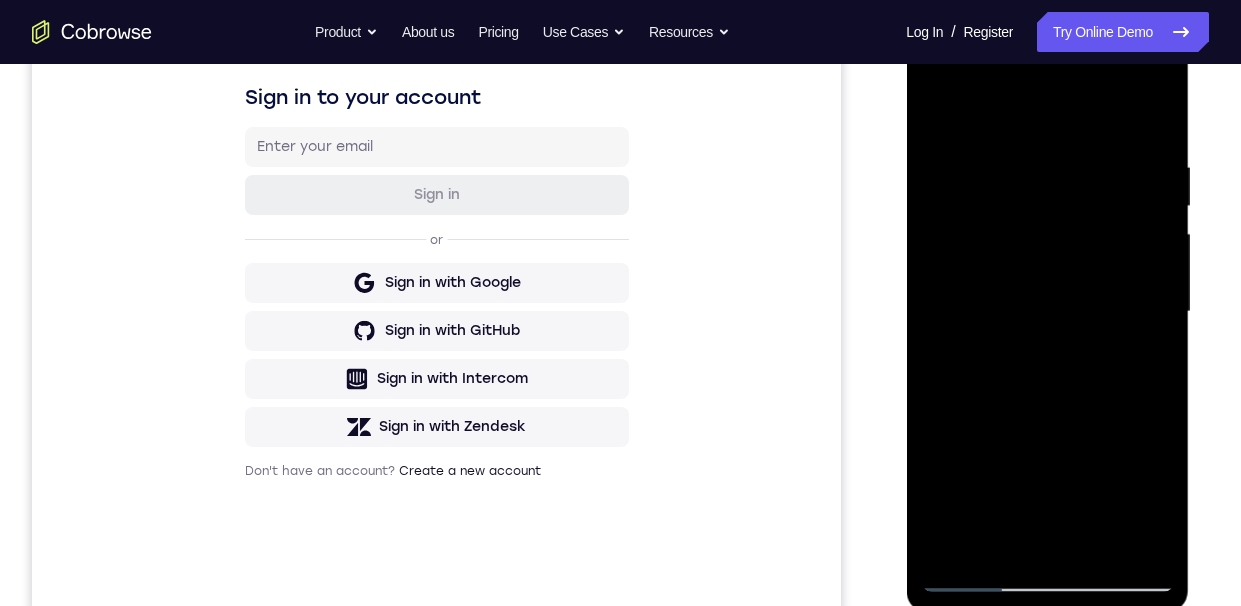 scroll, scrollTop: 291, scrollLeft: 0, axis: vertical 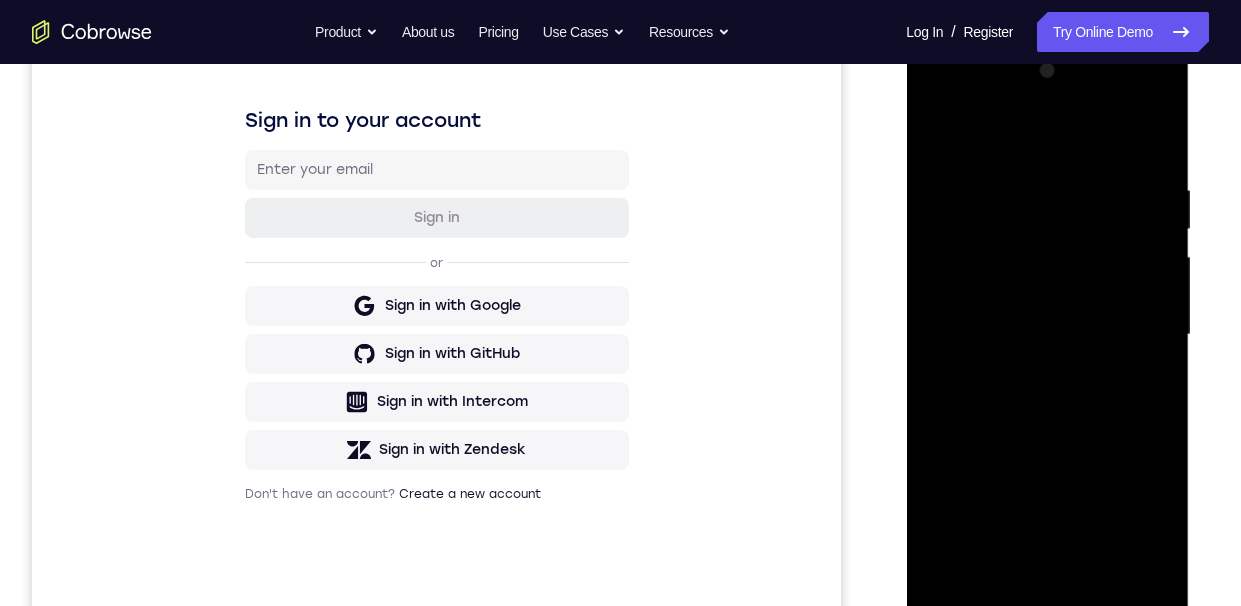 click at bounding box center [1047, 335] 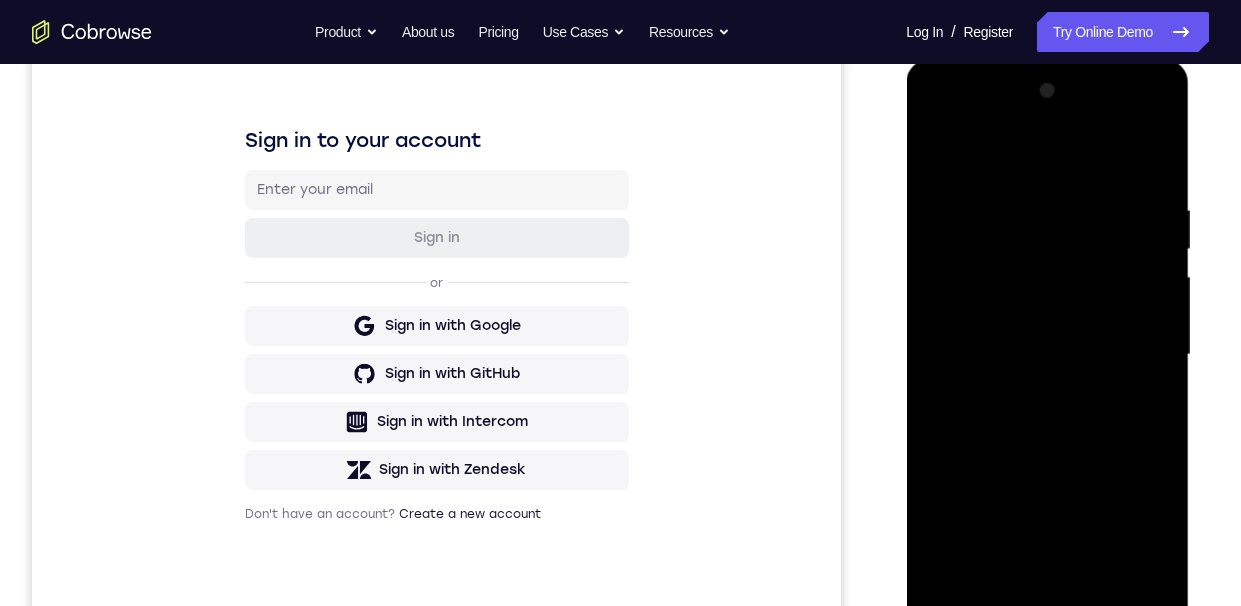 click at bounding box center (1047, 355) 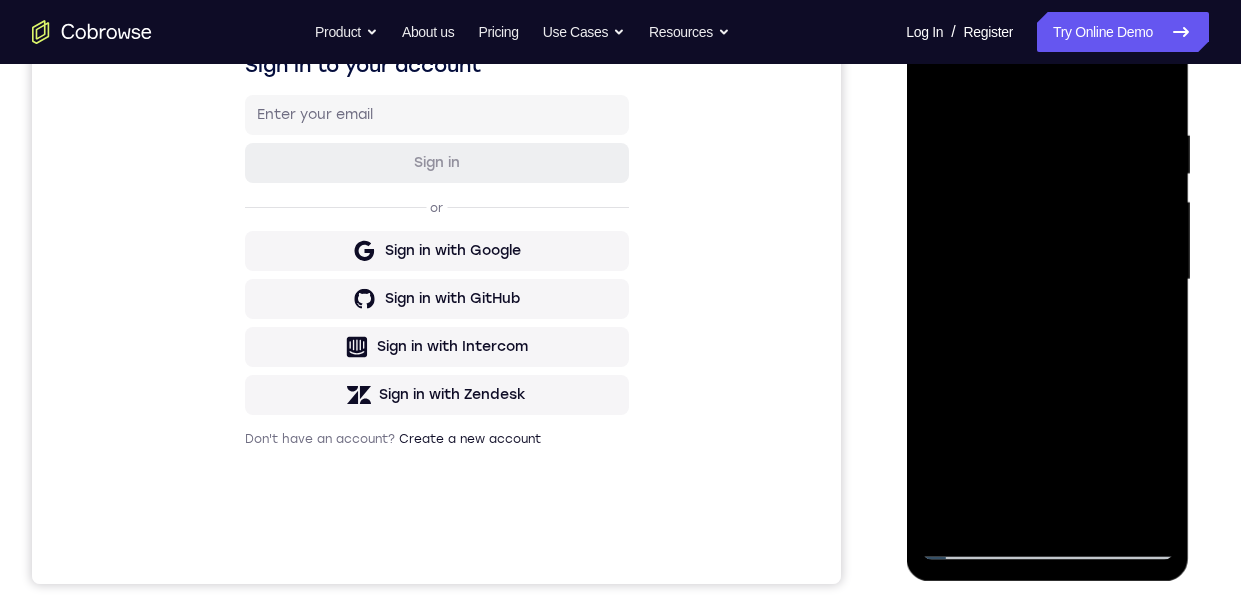 click at bounding box center [1047, 280] 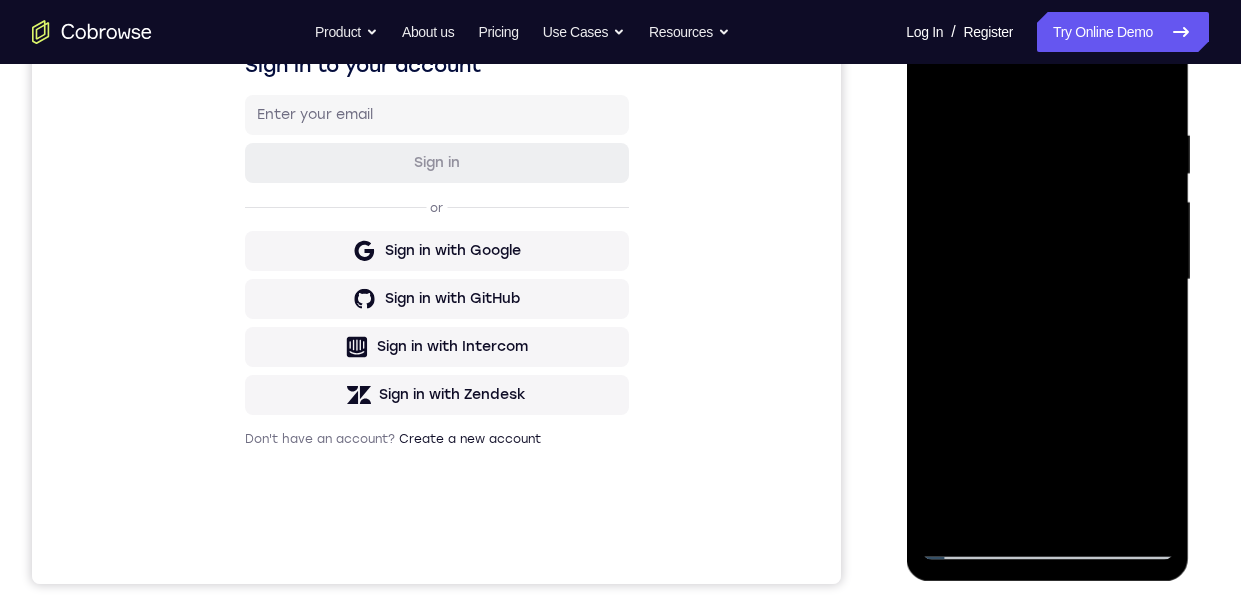 scroll, scrollTop: 347, scrollLeft: 0, axis: vertical 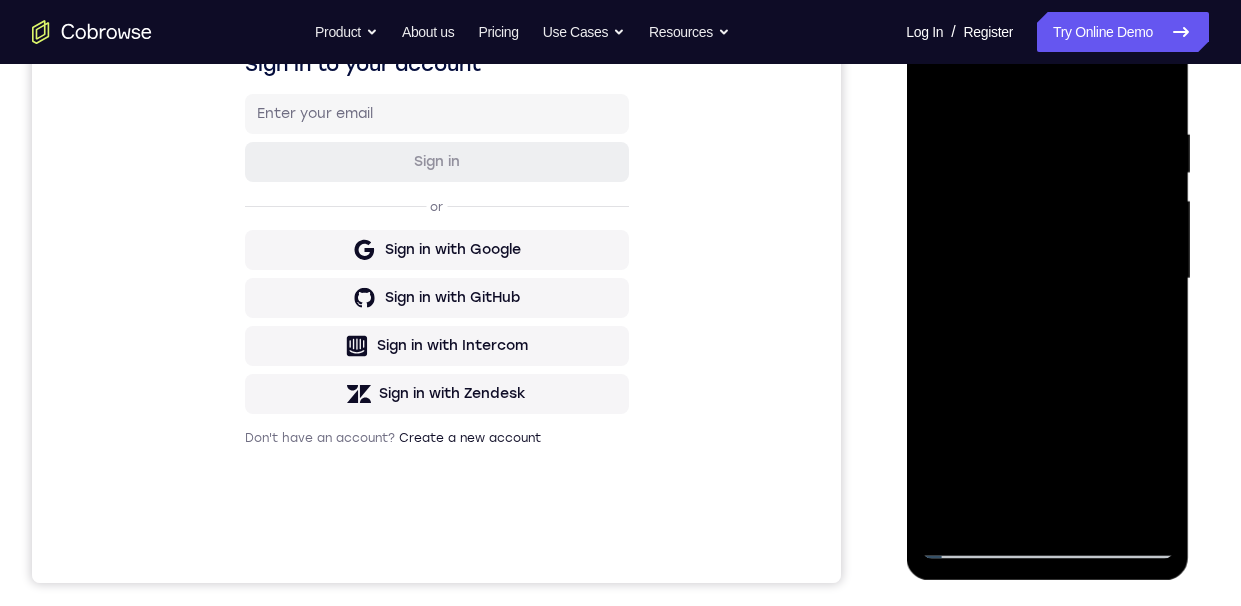click at bounding box center [1047, 279] 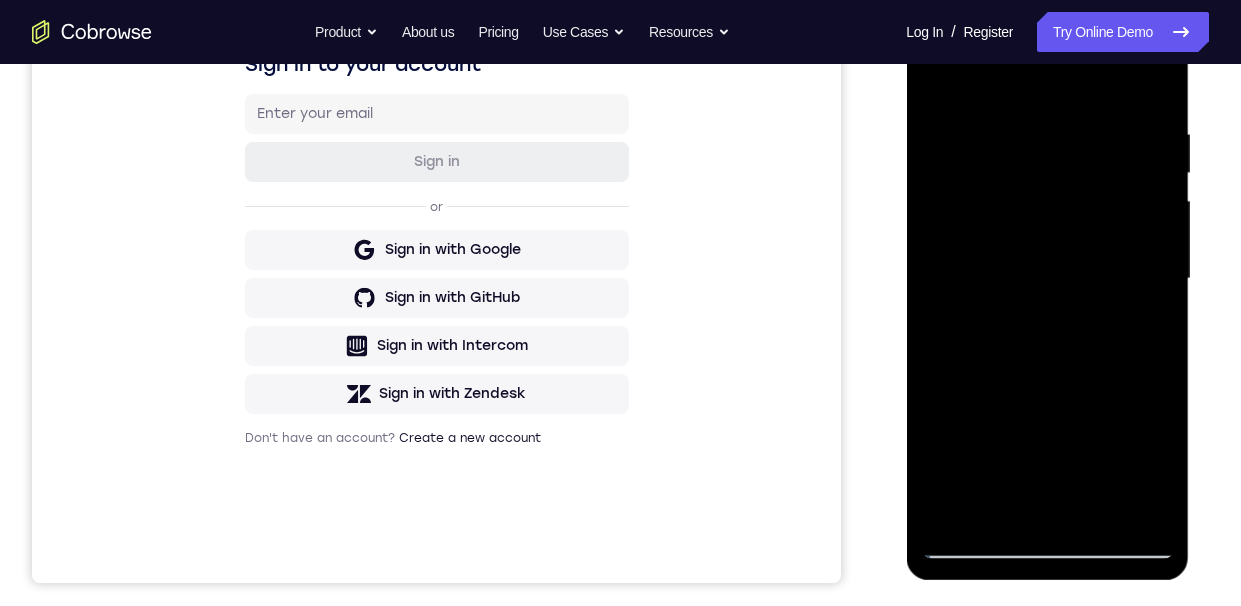 click at bounding box center [1047, 279] 